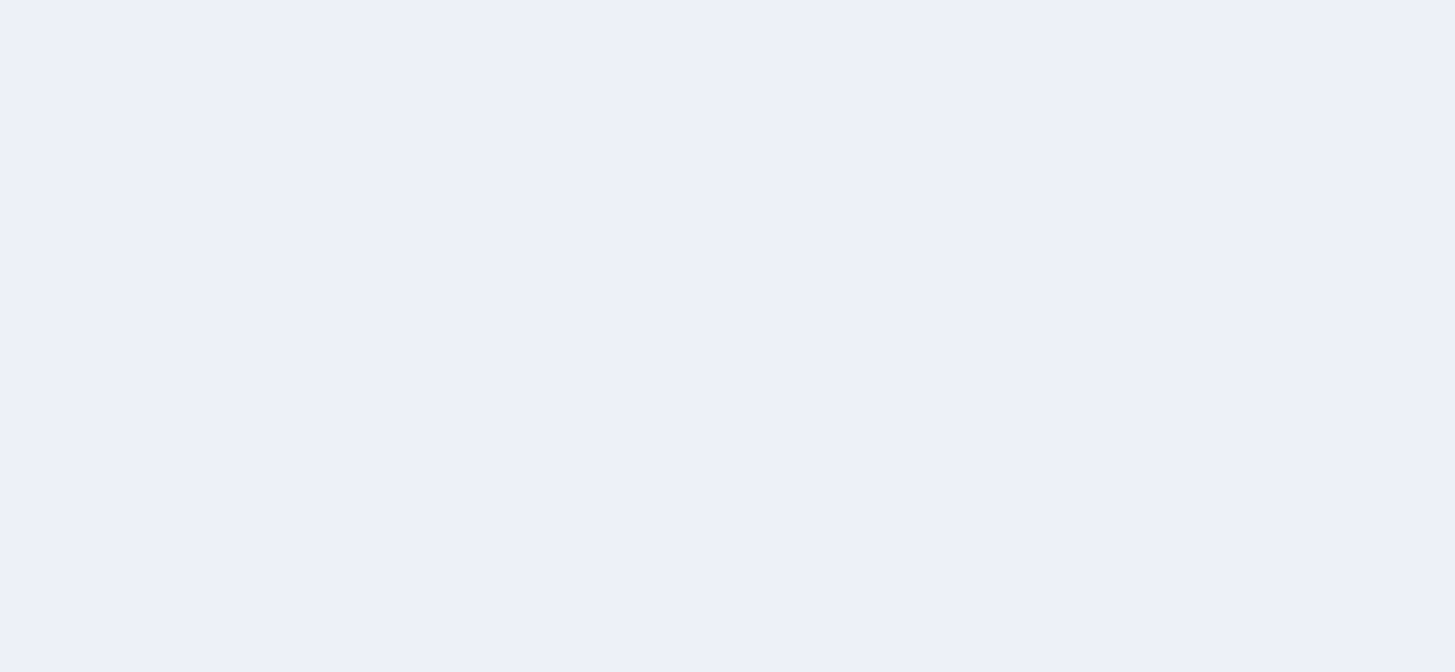scroll, scrollTop: 0, scrollLeft: 0, axis: both 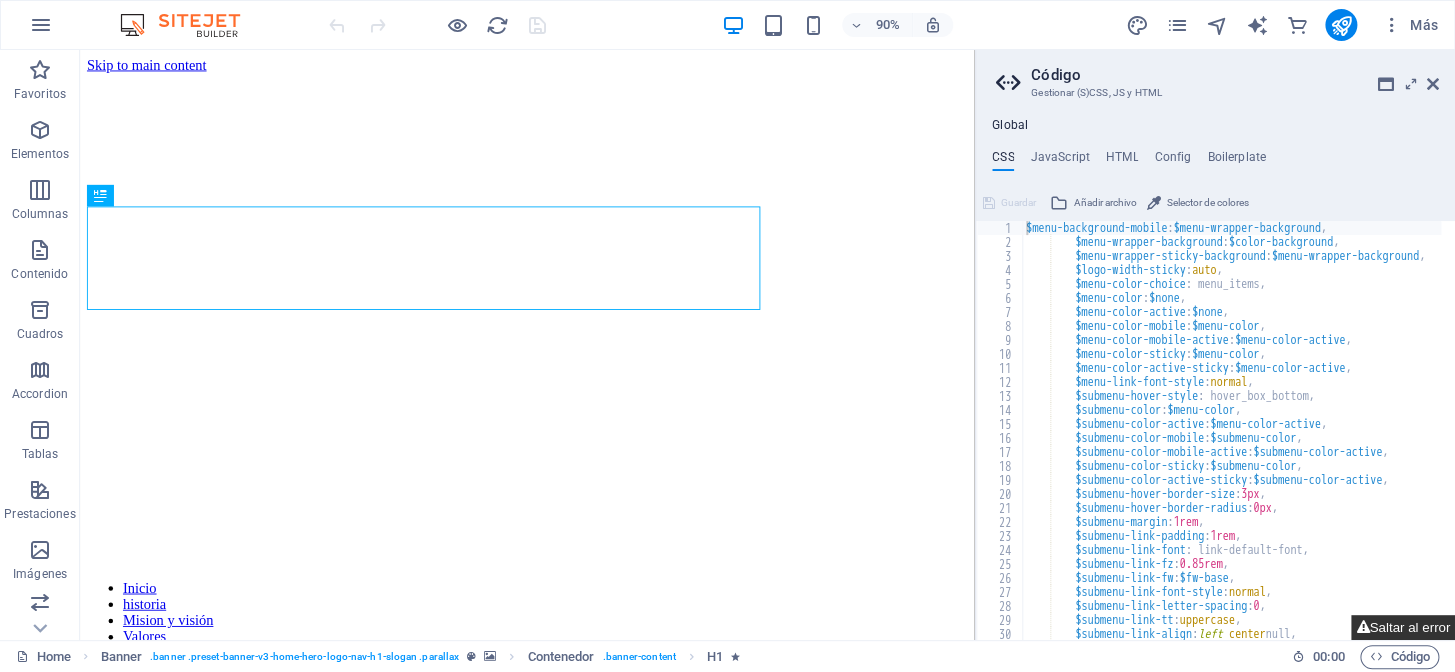 click on "Saltar al error" at bounding box center (1403, 627) 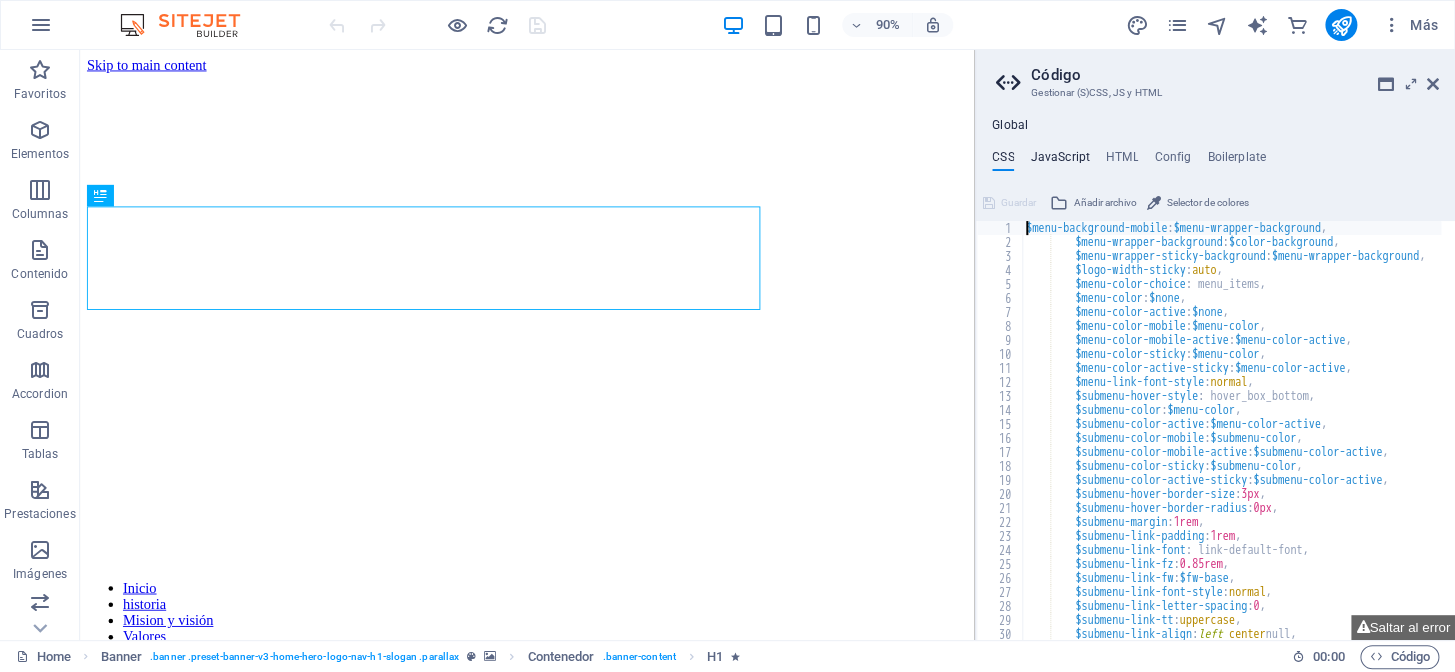 click on "JavaScript" at bounding box center [1059, 161] 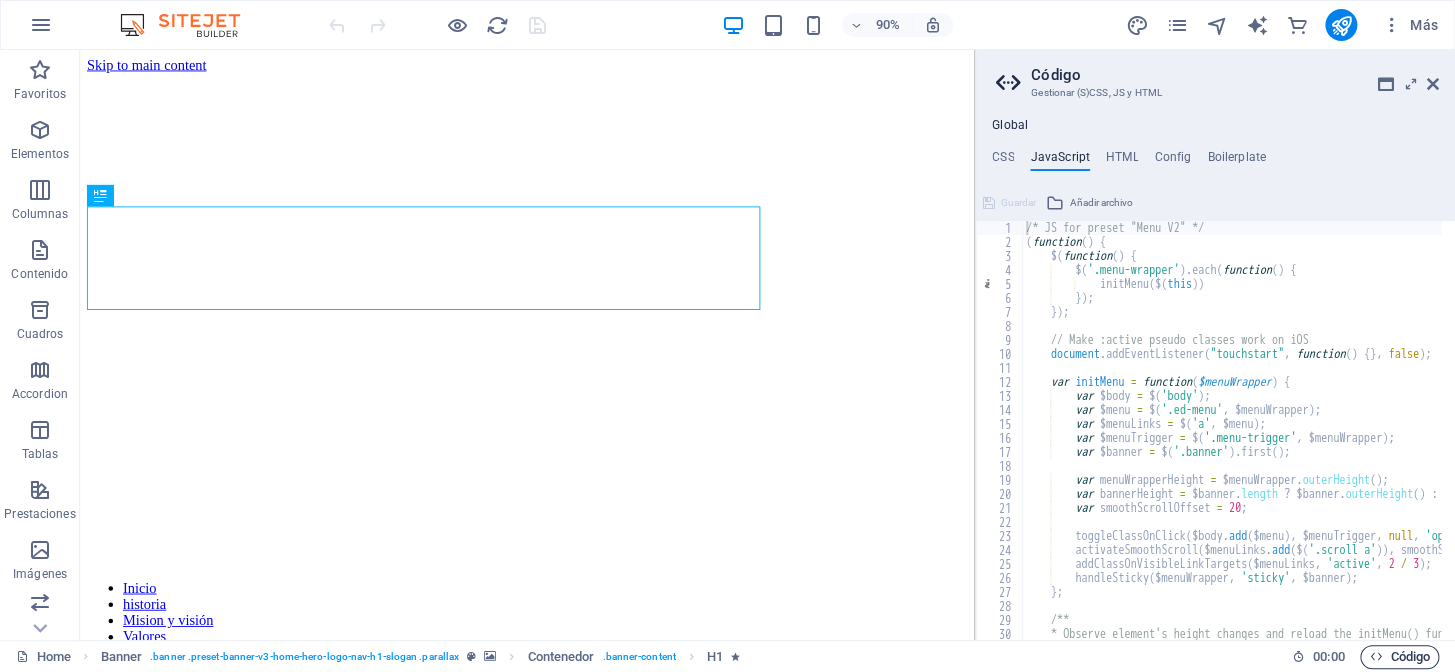click on "Código" at bounding box center [1399, 657] 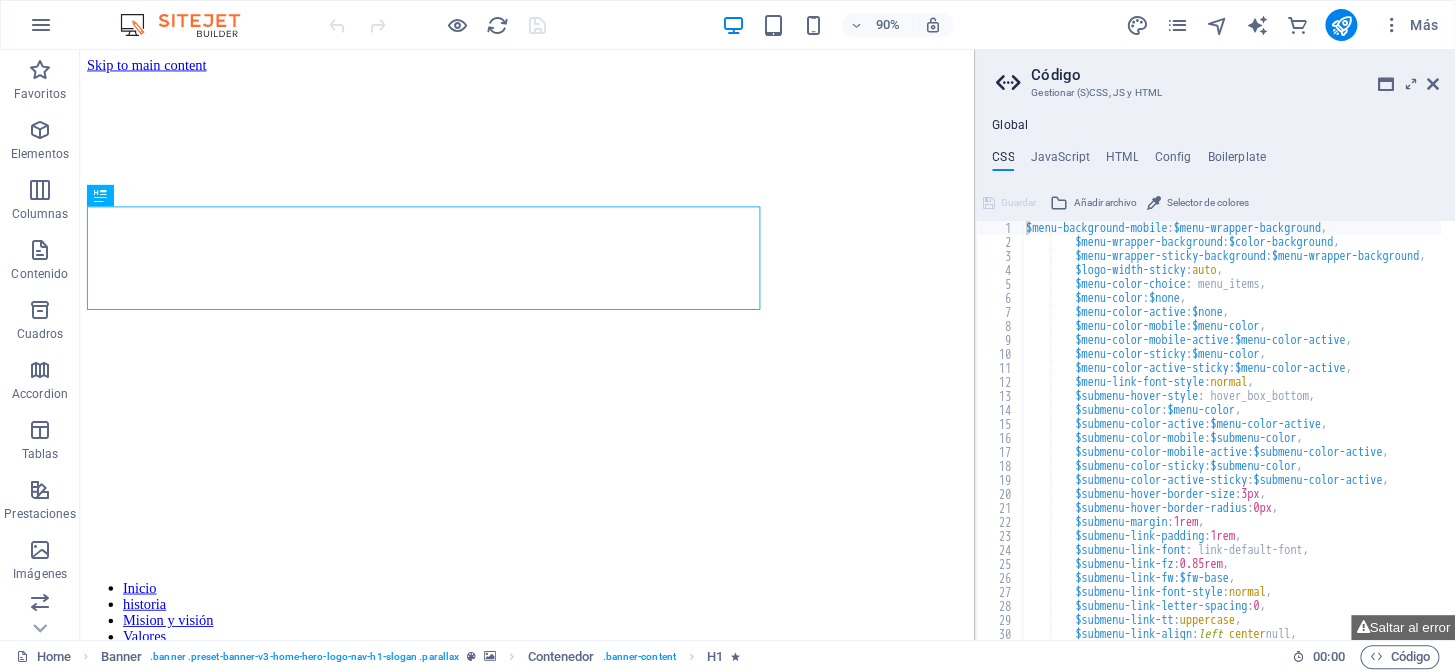 click on "Global CSS JavaScript HTML Config Boilerplate $menu-background-mobile: $menu-wrapper-background, 1 2 3 4 5 6 7 8 9 10 11 12 13 14 15 16 17 18 19 20 21 22 23 24 25 26 27 28 29 30 31 $menu-background-mobile :  $menu-wrapper-background ,            $menu-wrapper-background :  $color-background ,            $menu-wrapper-sticky-background :  $menu-wrapper-background ,            $logo-width-sticky :  auto ,            $menu-color-choice : menu_items,            $menu-color :  $none ,            $menu-color-active :  $none ,            $menu-color-mobile :  $menu-color ,            $menu-color-mobile-active :  $menu-color-active ,            $menu-color-sticky :  $menu-color ,            $menu-color-active-sticky :  $menu-color-active ,            $menu-link-font-style :  normal ,            $submenu-hover-style : hover_box_bottom,            $submenu-color :  $menu-color ,            $submenu-color-active :  $menu-color-active ,            $submenu-color-mobile :  $submenu-color ,            :  ,            :  ," at bounding box center (1215, 379) 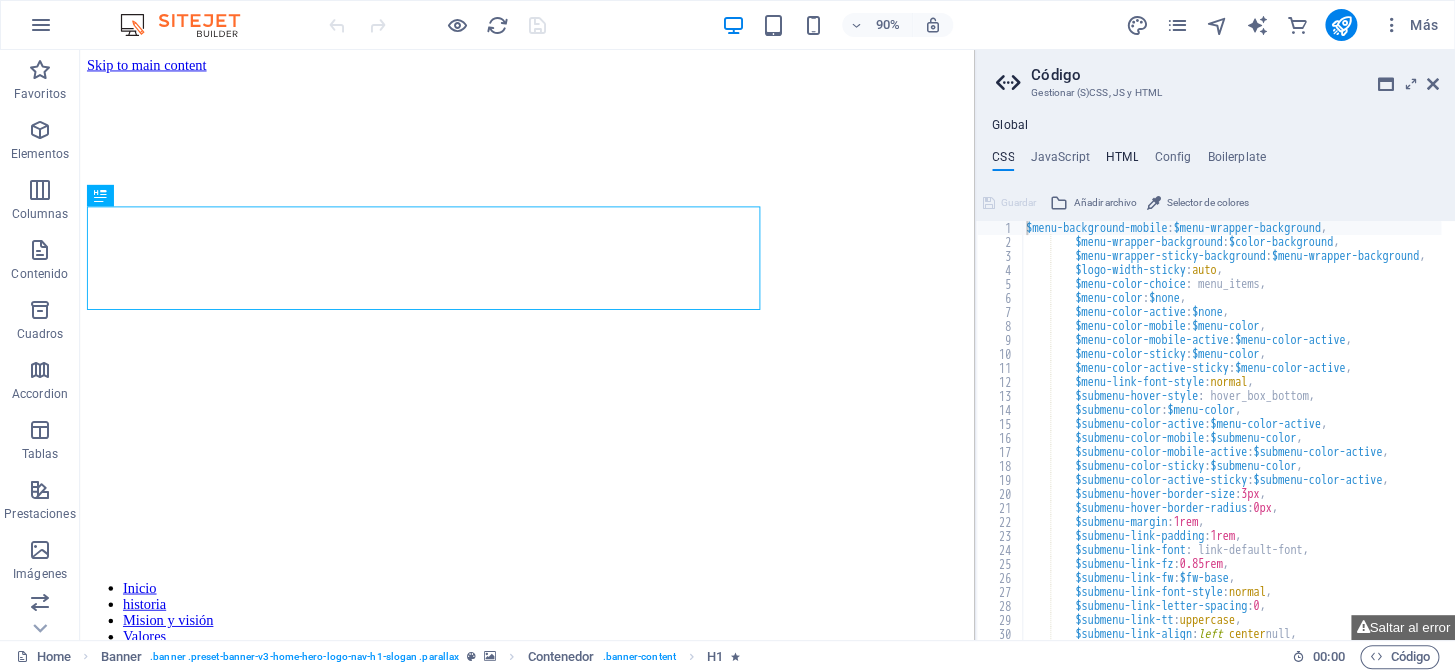 click on "HTML" at bounding box center [1122, 161] 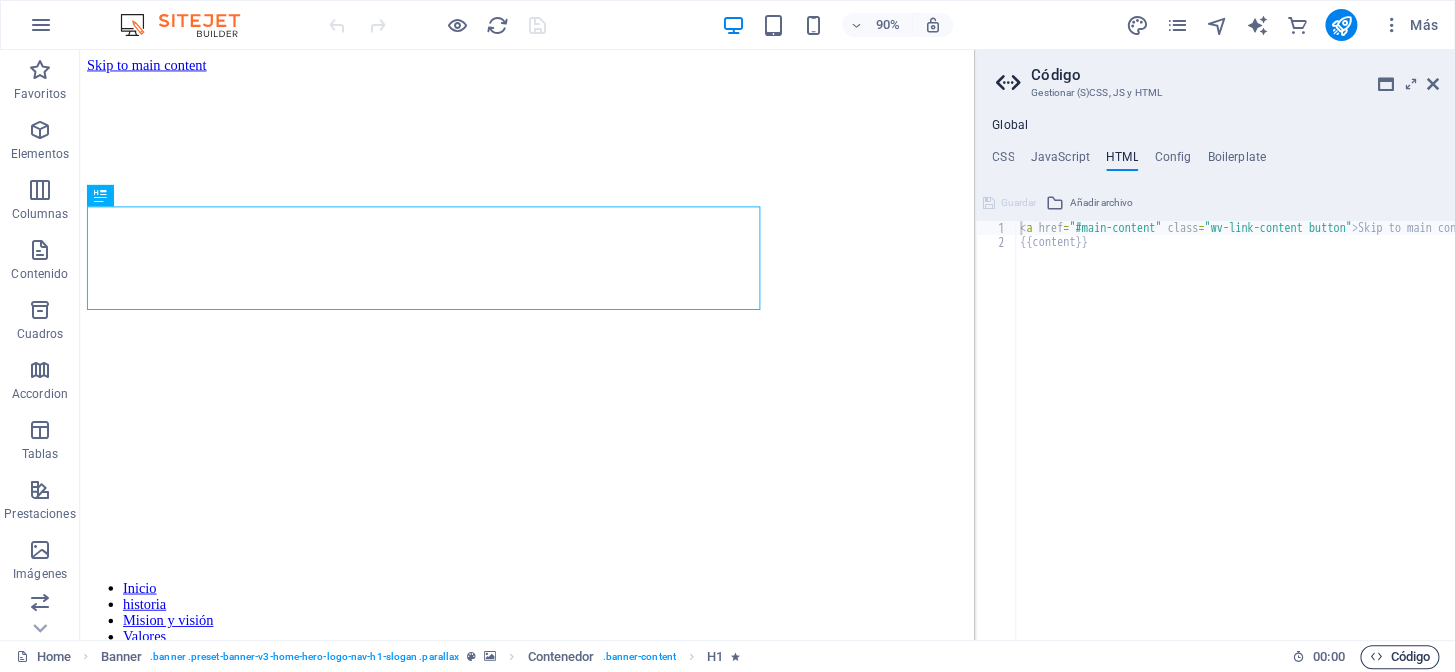 click on "Código" at bounding box center (1399, 657) 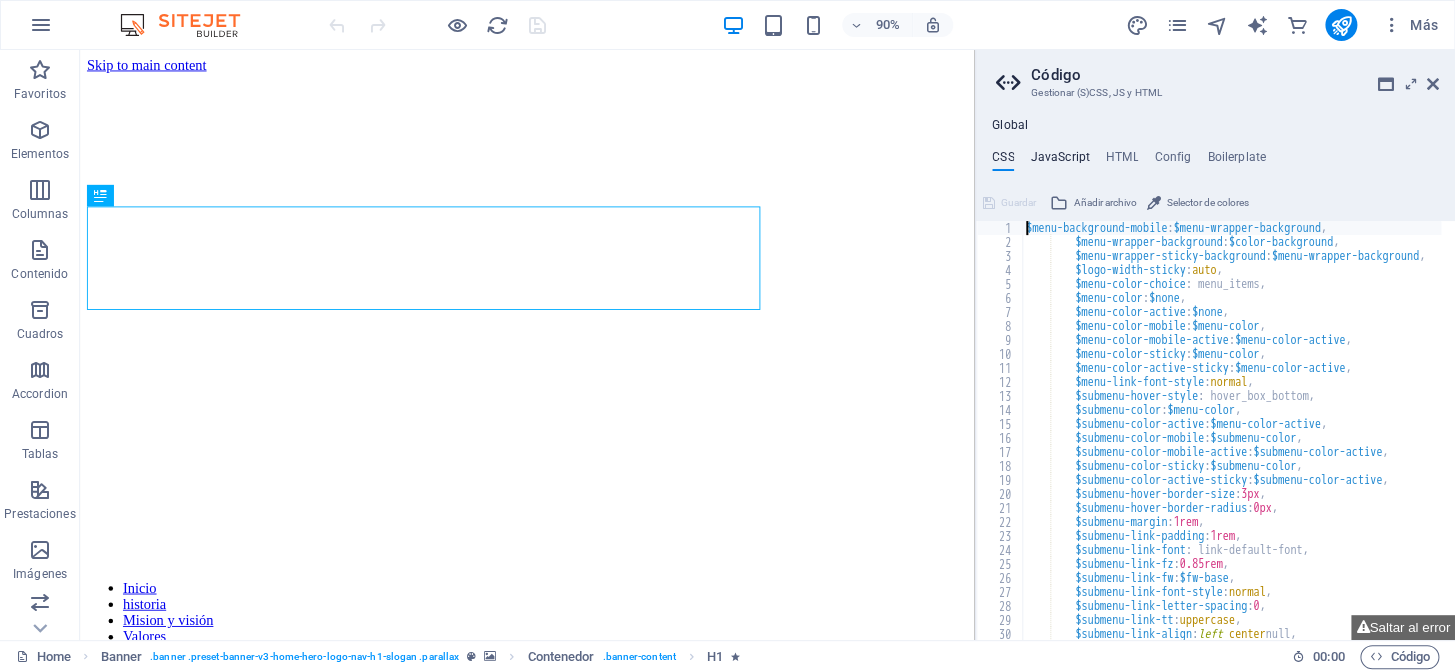 click on "JavaScript" at bounding box center [1059, 161] 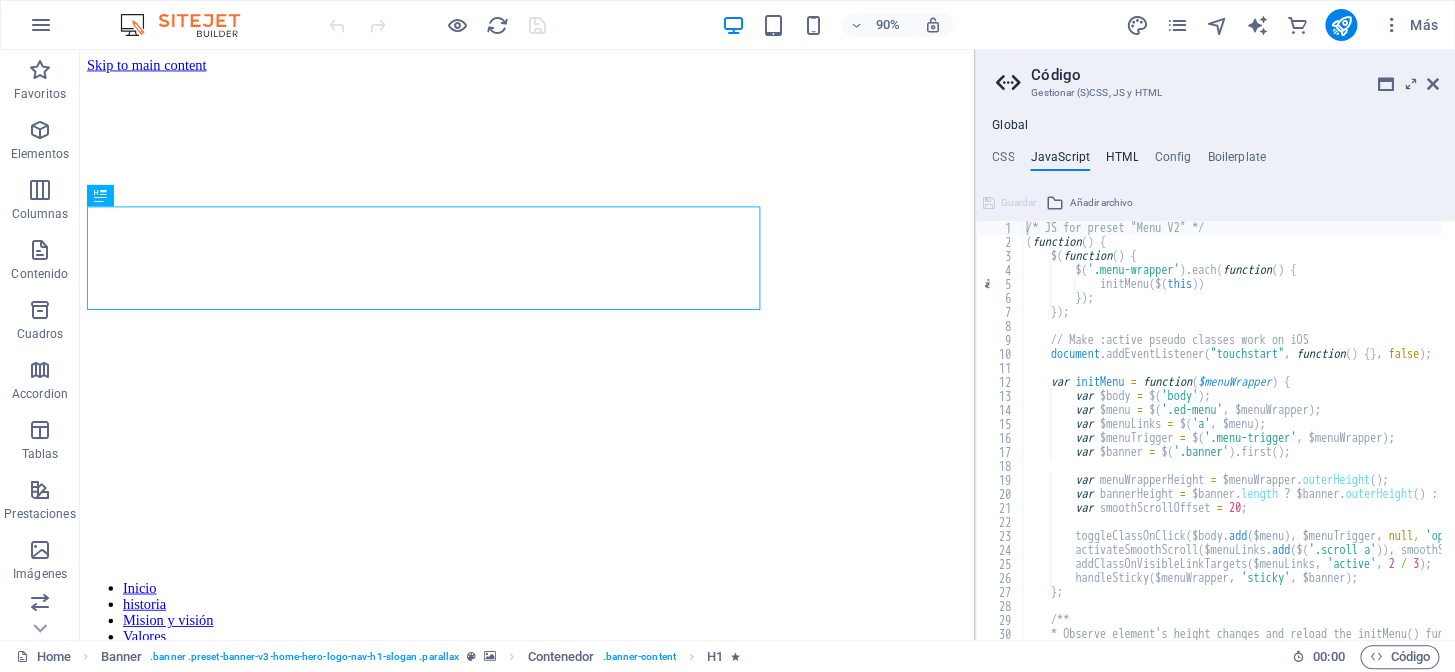 click on "HTML" at bounding box center [1122, 161] 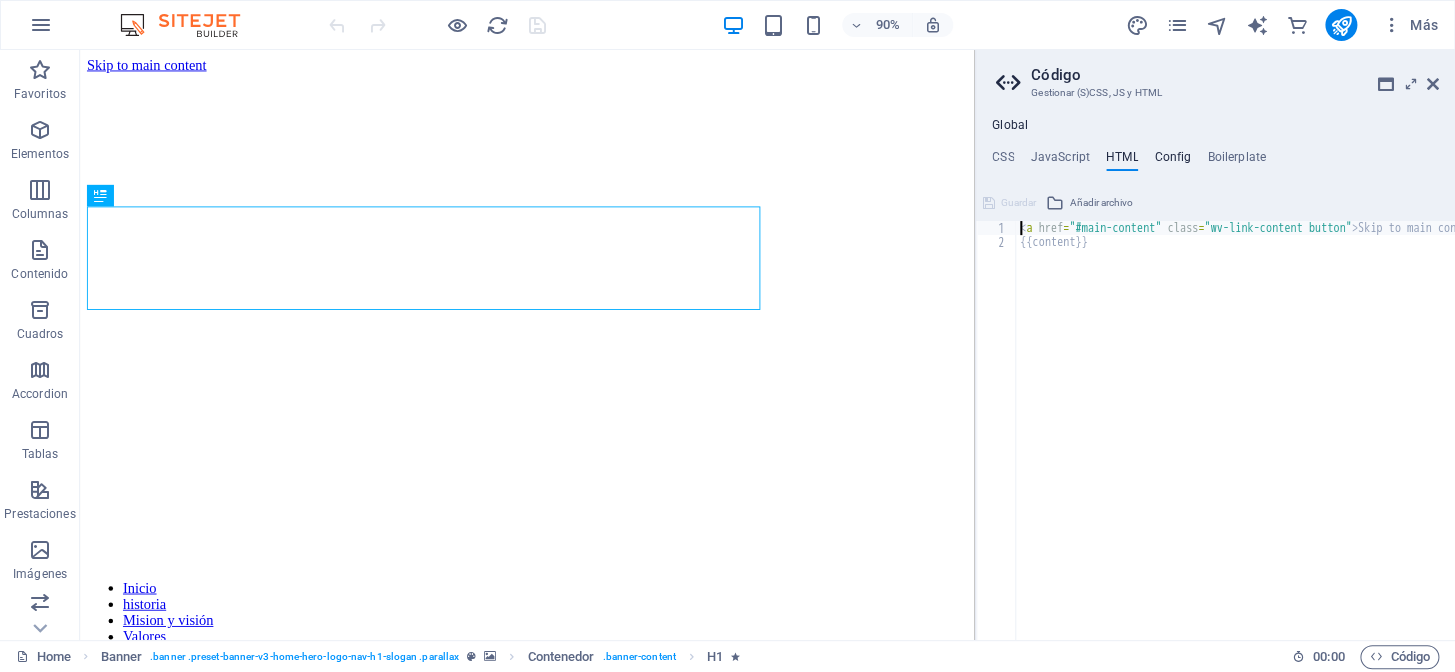 click on "Config" at bounding box center (1172, 161) 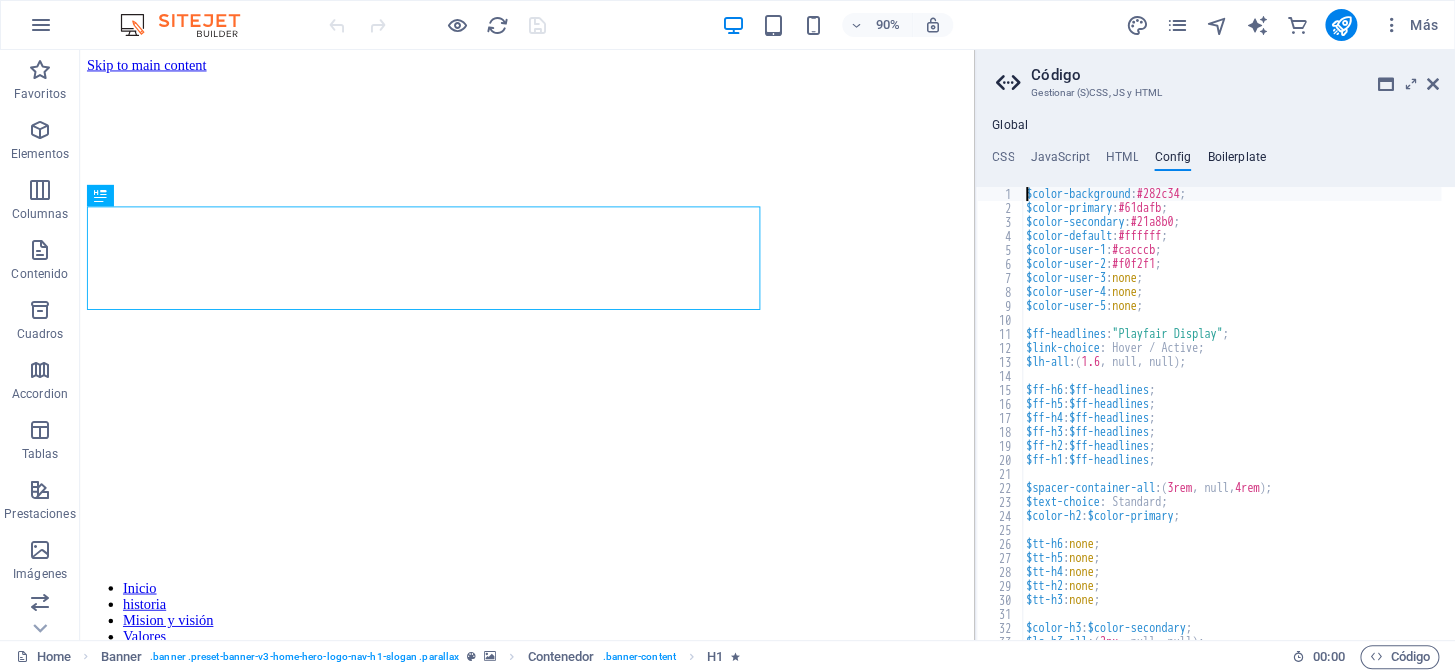 click on "Boilerplate" at bounding box center [1236, 161] 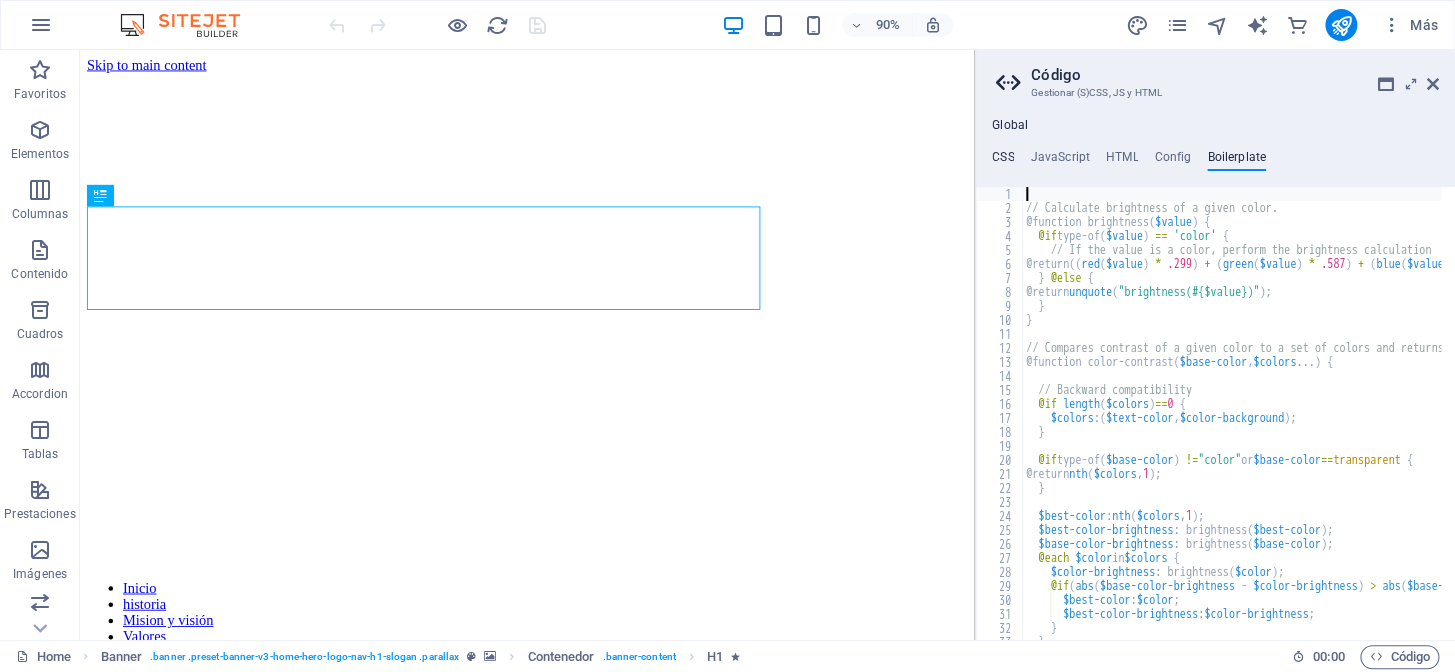 click on "CSS" at bounding box center (1003, 161) 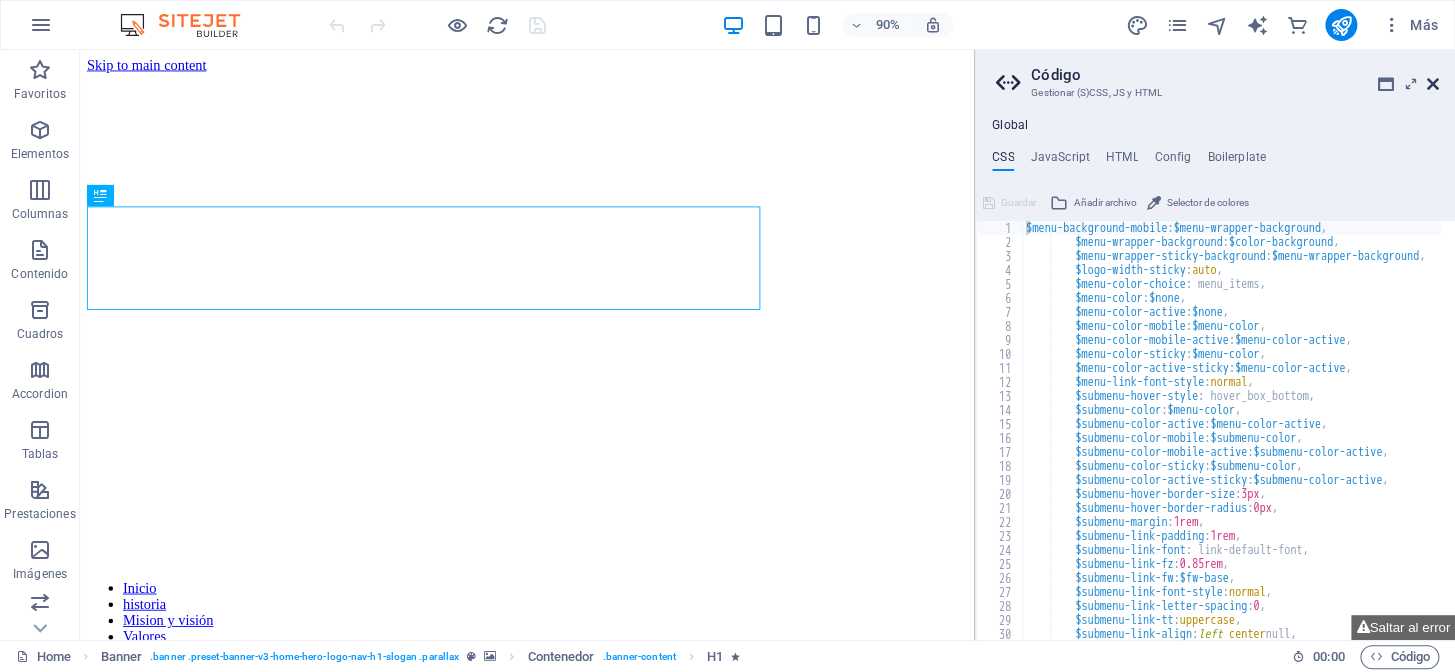 click at bounding box center [1433, 84] 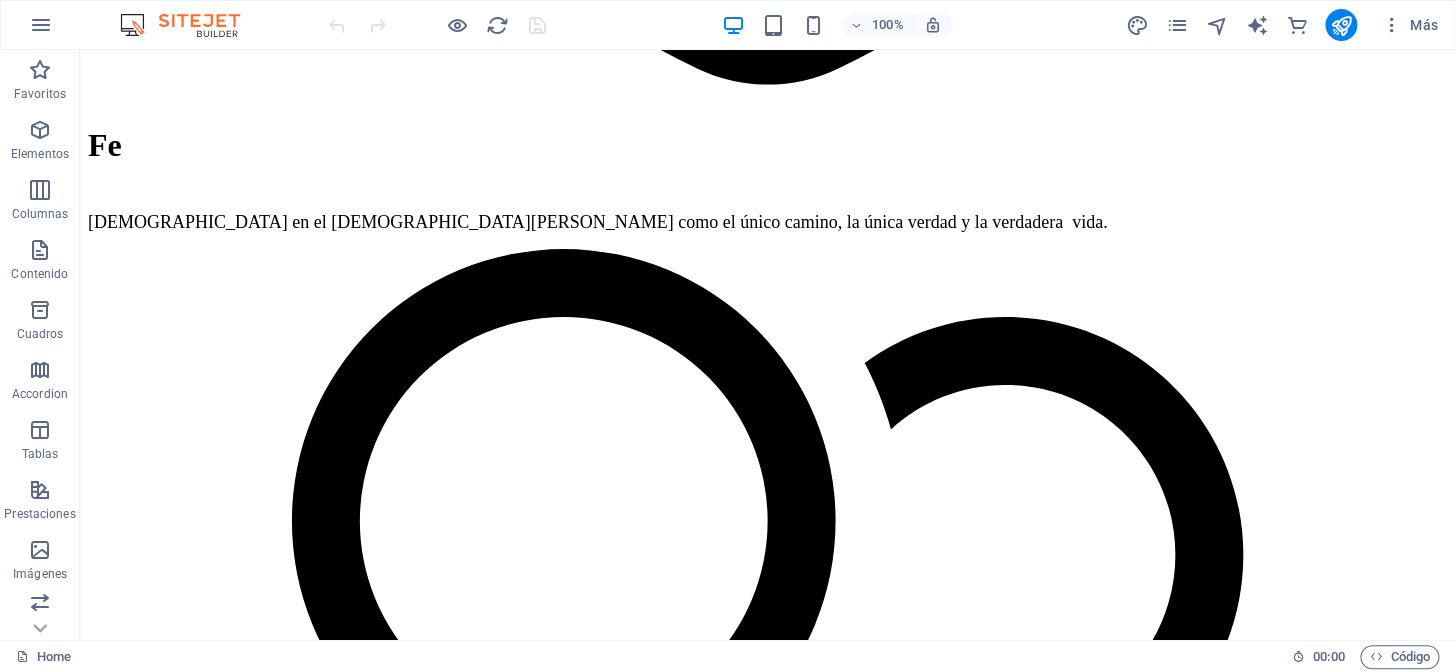 scroll, scrollTop: 6722, scrollLeft: 0, axis: vertical 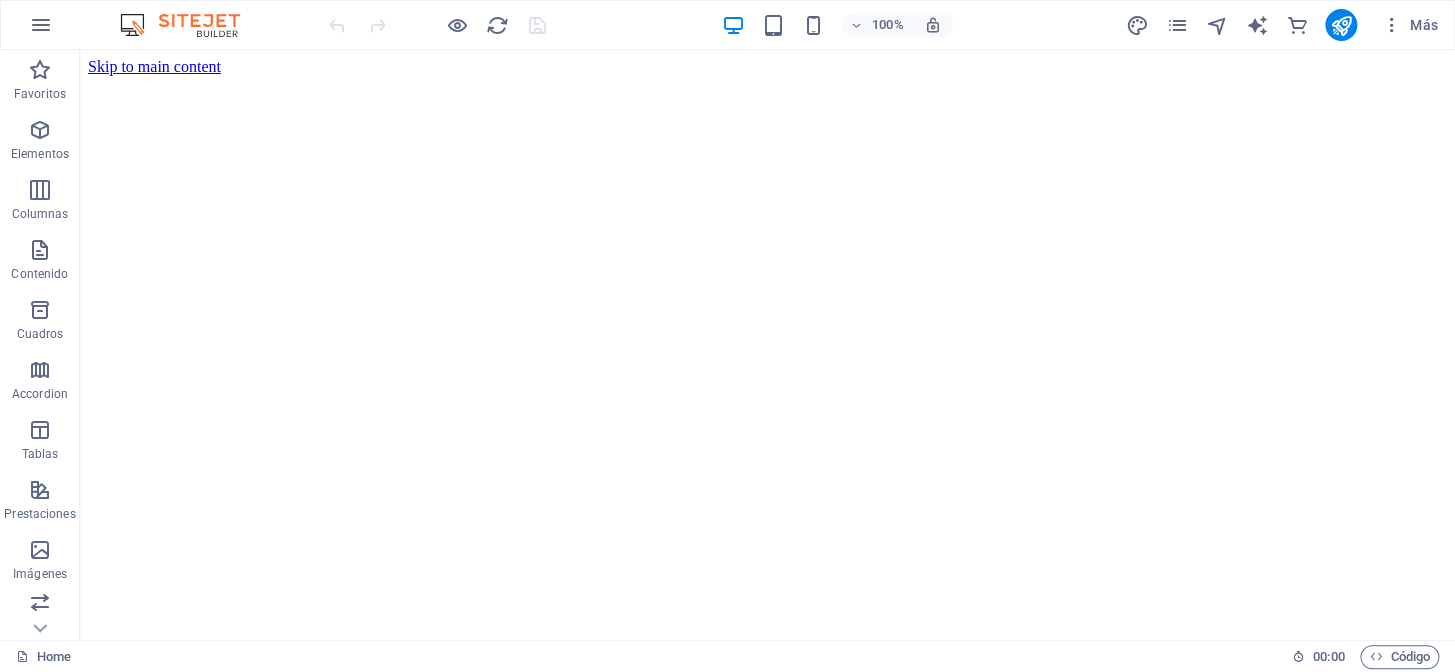 drag, startPoint x: 1449, startPoint y: 424, endPoint x: 1533, endPoint y: 61, distance: 372.5923 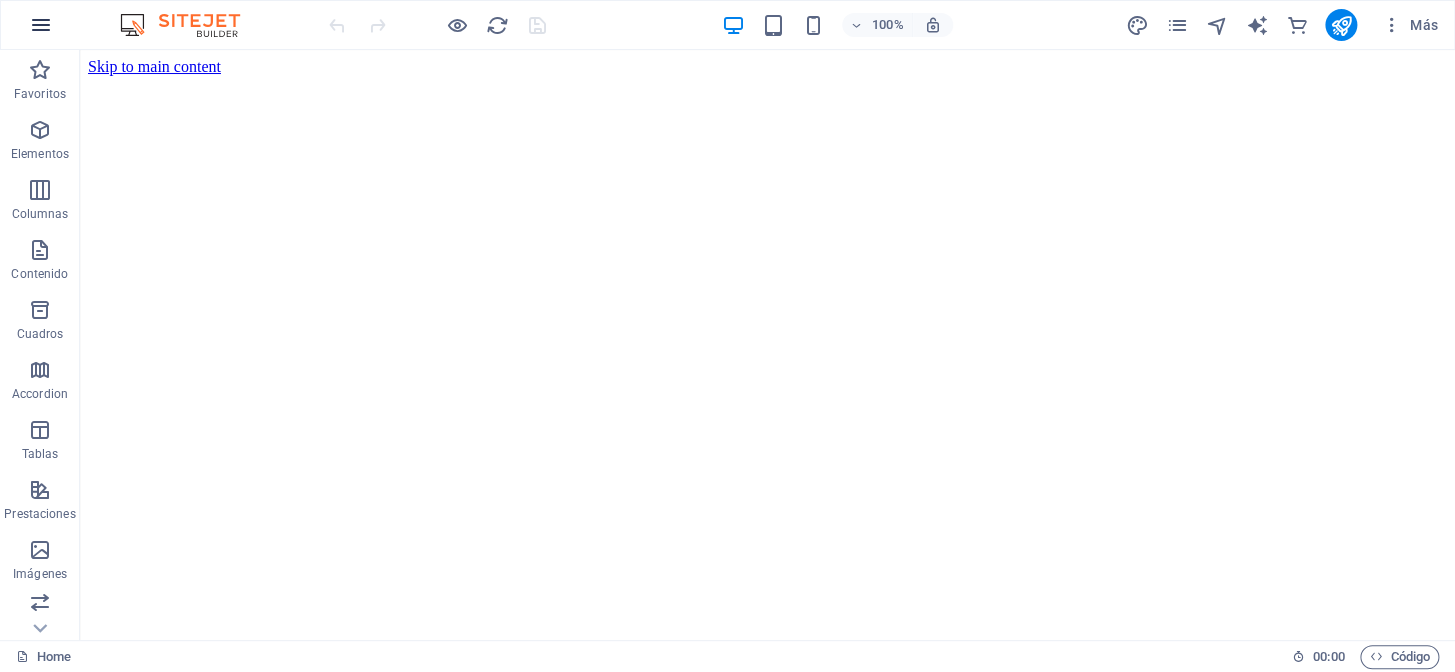 click at bounding box center (41, 25) 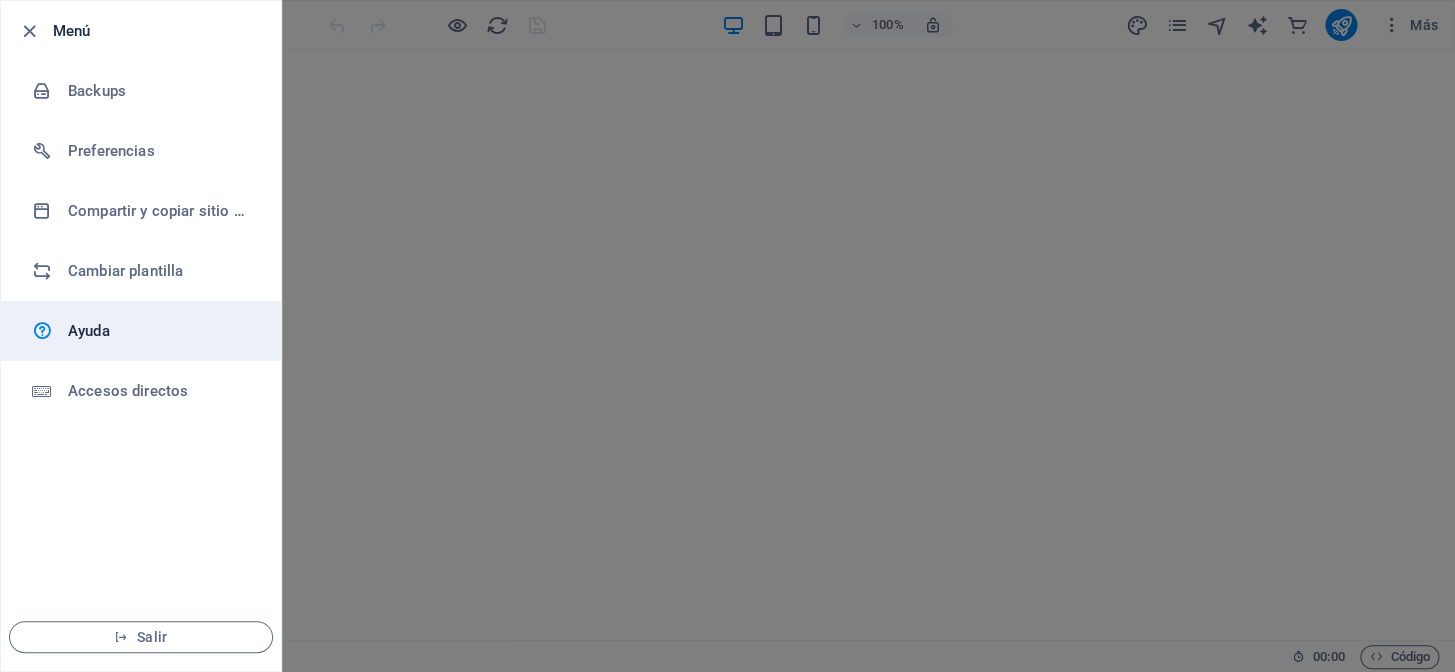 click on "Ayuda" at bounding box center [160, 331] 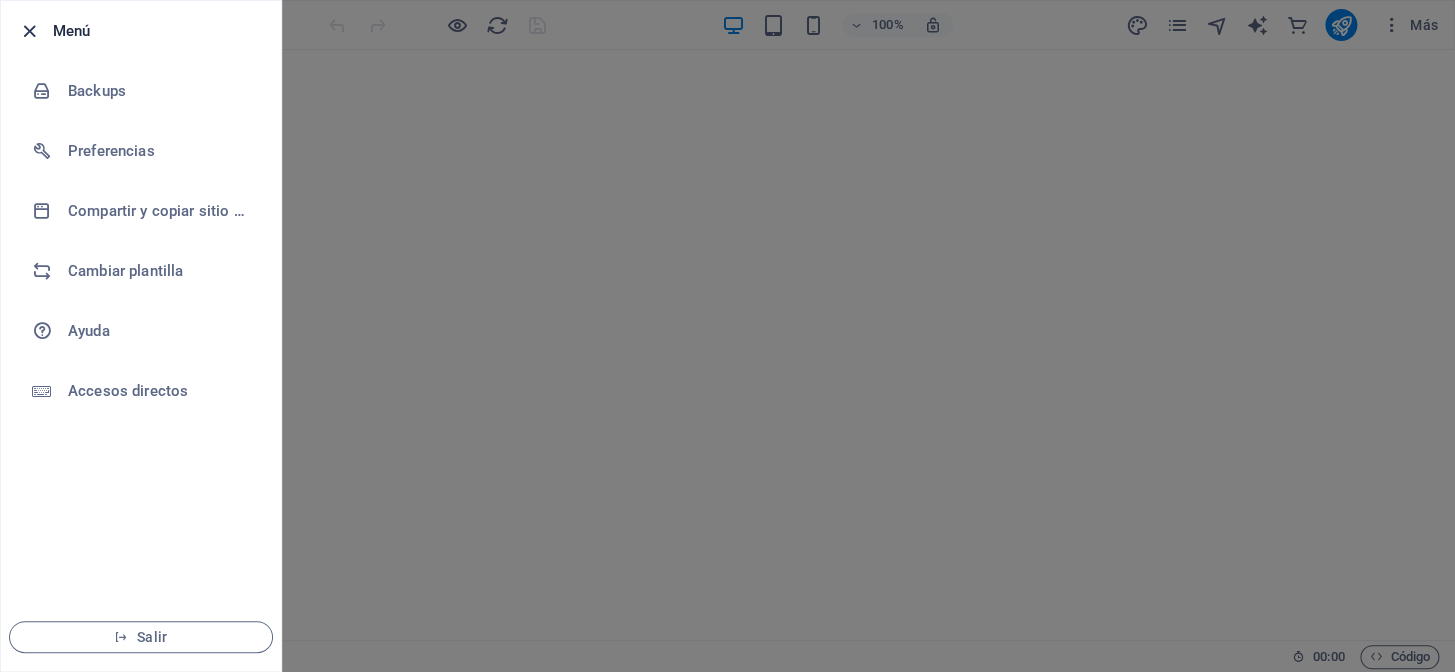 click at bounding box center (29, 31) 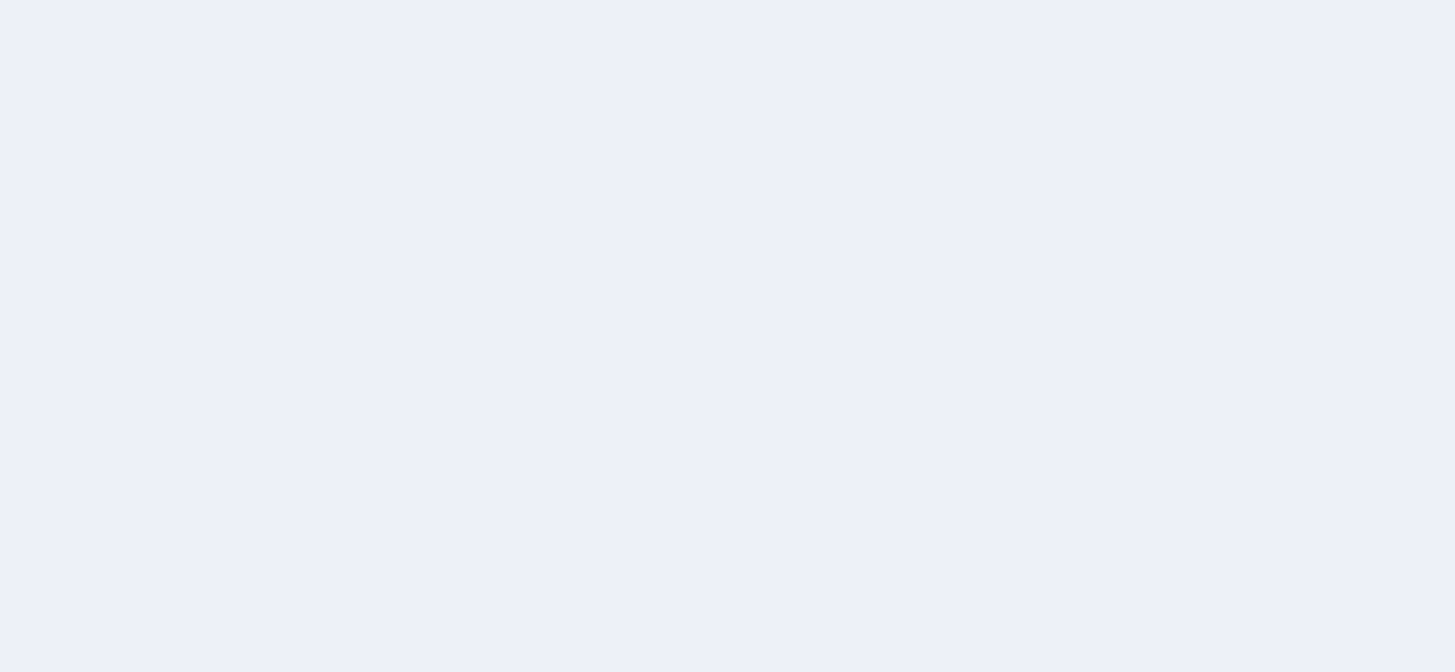 scroll, scrollTop: 0, scrollLeft: 0, axis: both 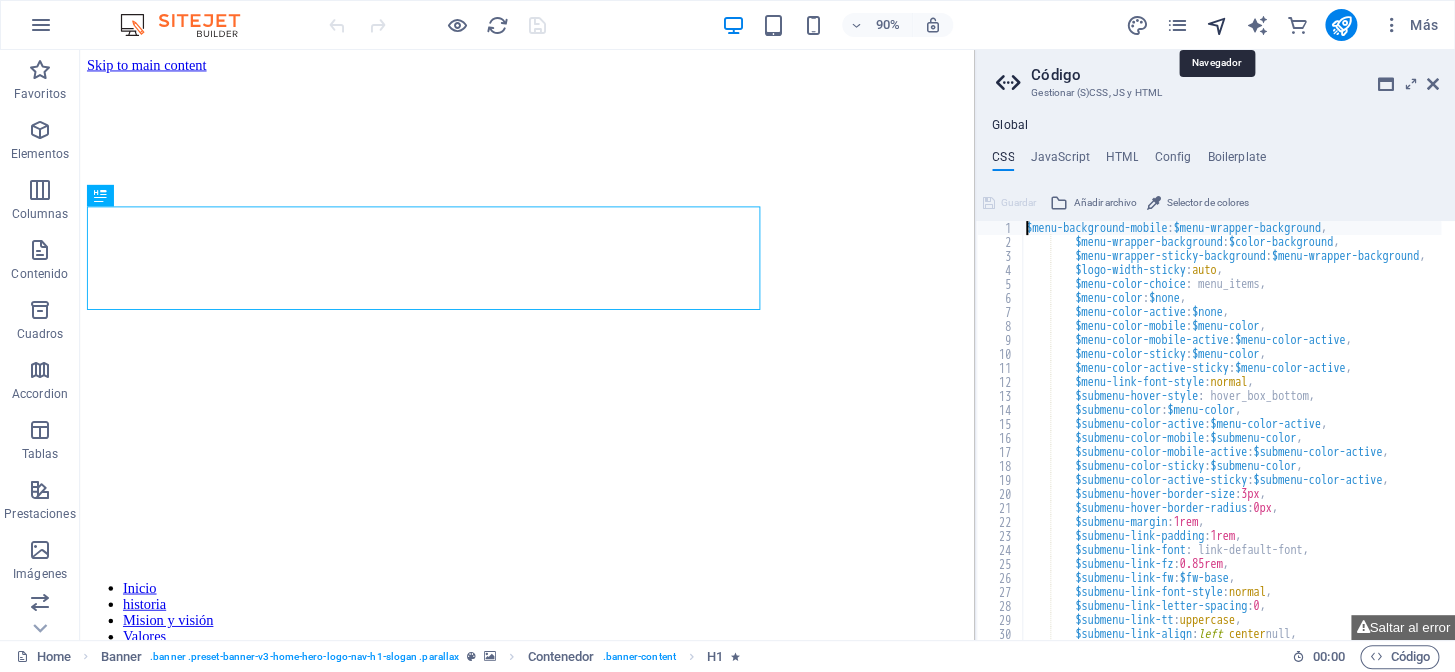 click at bounding box center (1217, 25) 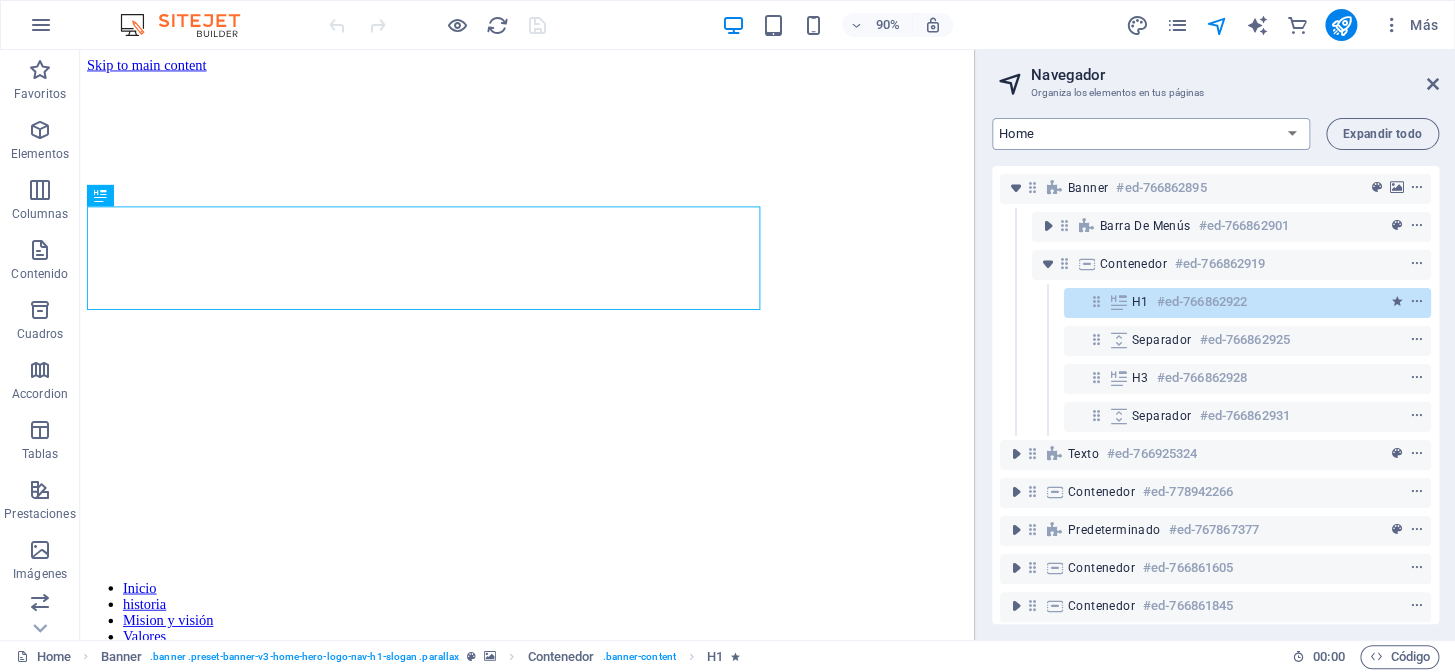 click on "Home  Nueva página  Subpage  Privacy  New Collection: Single Page Layout  Real Estate: Single Page Layout  Blog: Single Page Layout" at bounding box center [1151, 134] 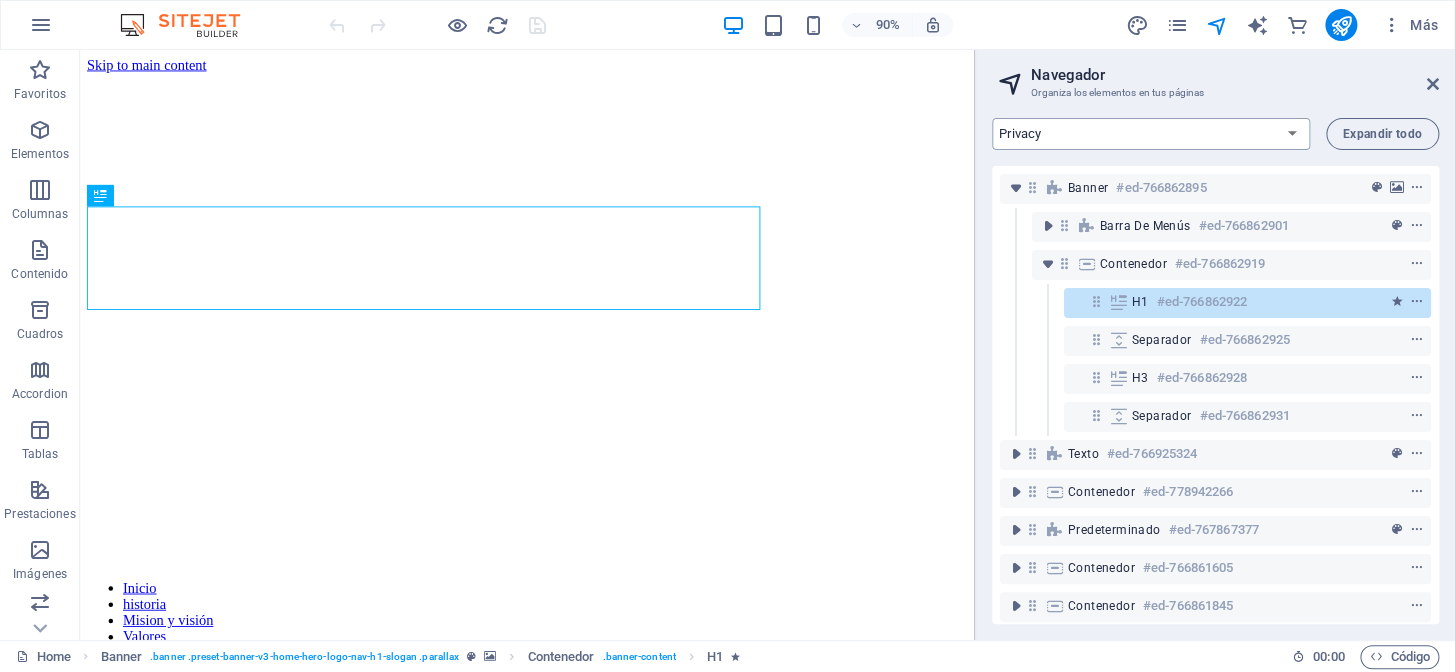 click on "Home  Nueva página  Subpage  Privacy  New Collection: Single Page Layout  Real Estate: Single Page Layout  Blog: Single Page Layout" at bounding box center [1151, 134] 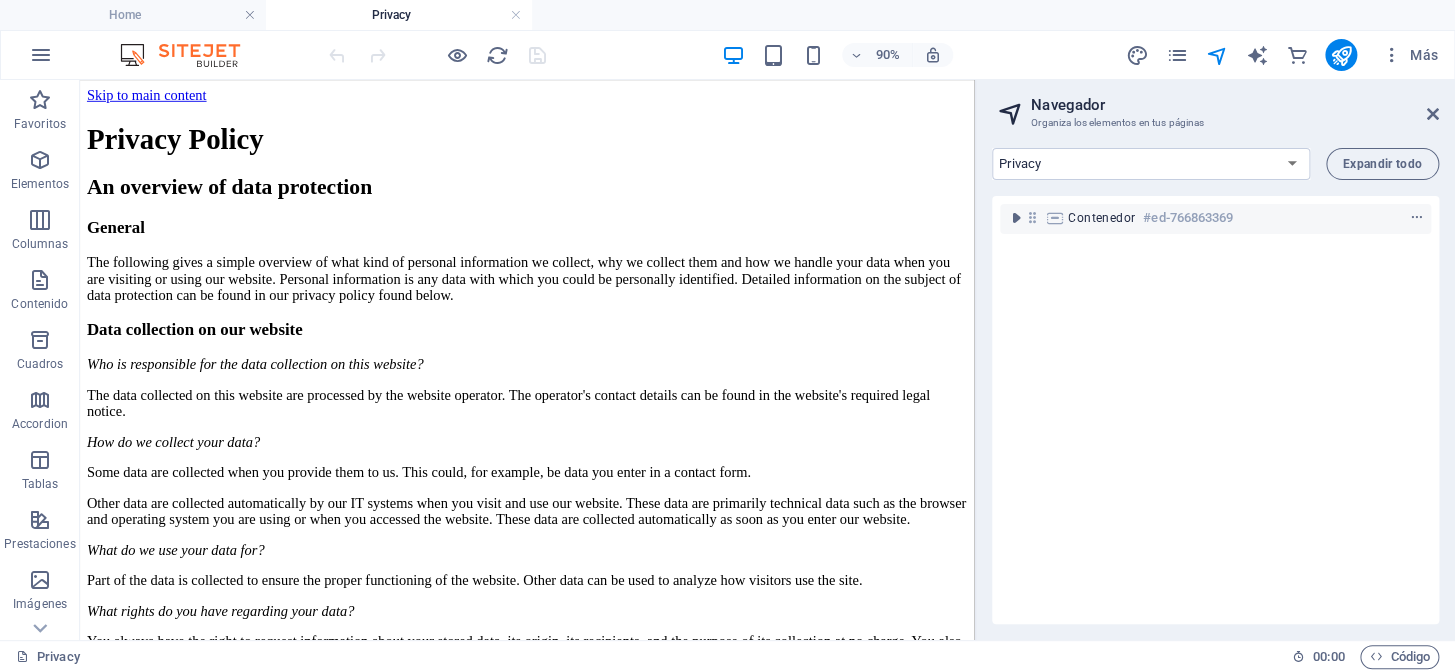 scroll, scrollTop: 0, scrollLeft: 0, axis: both 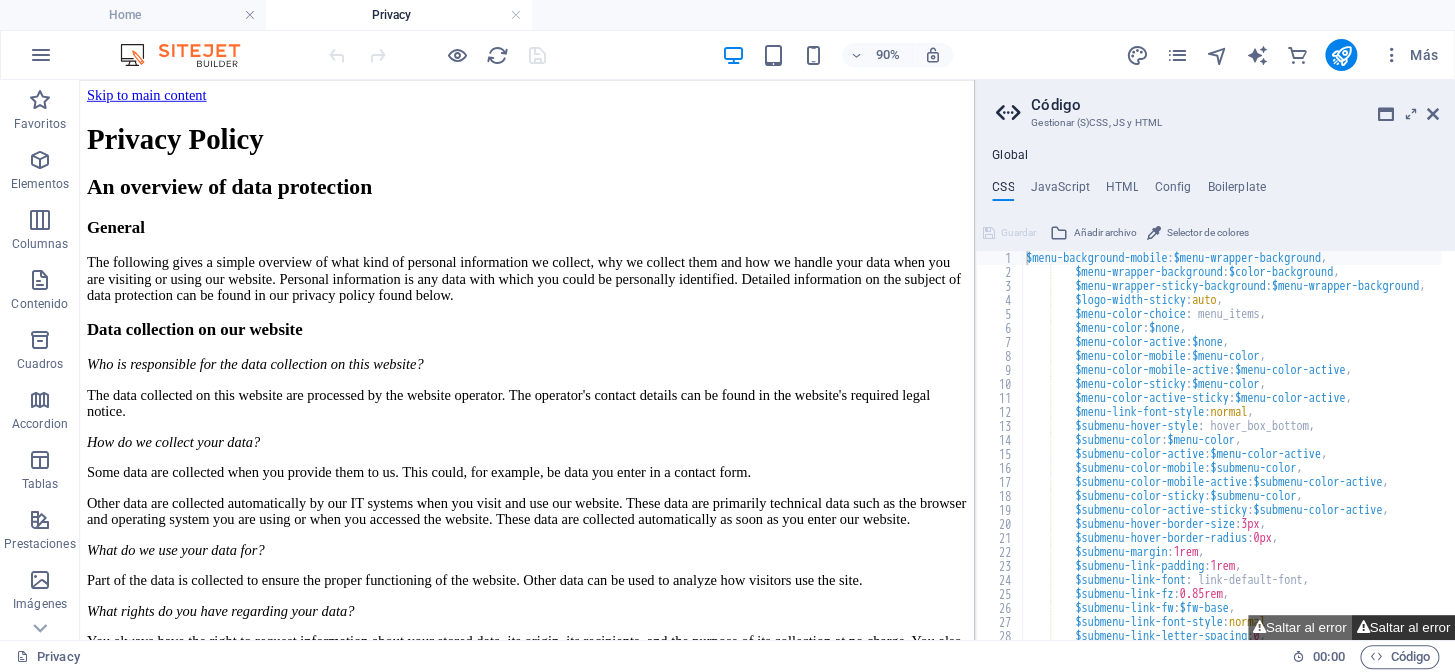 click on "Saltar al error" at bounding box center [1403, 627] 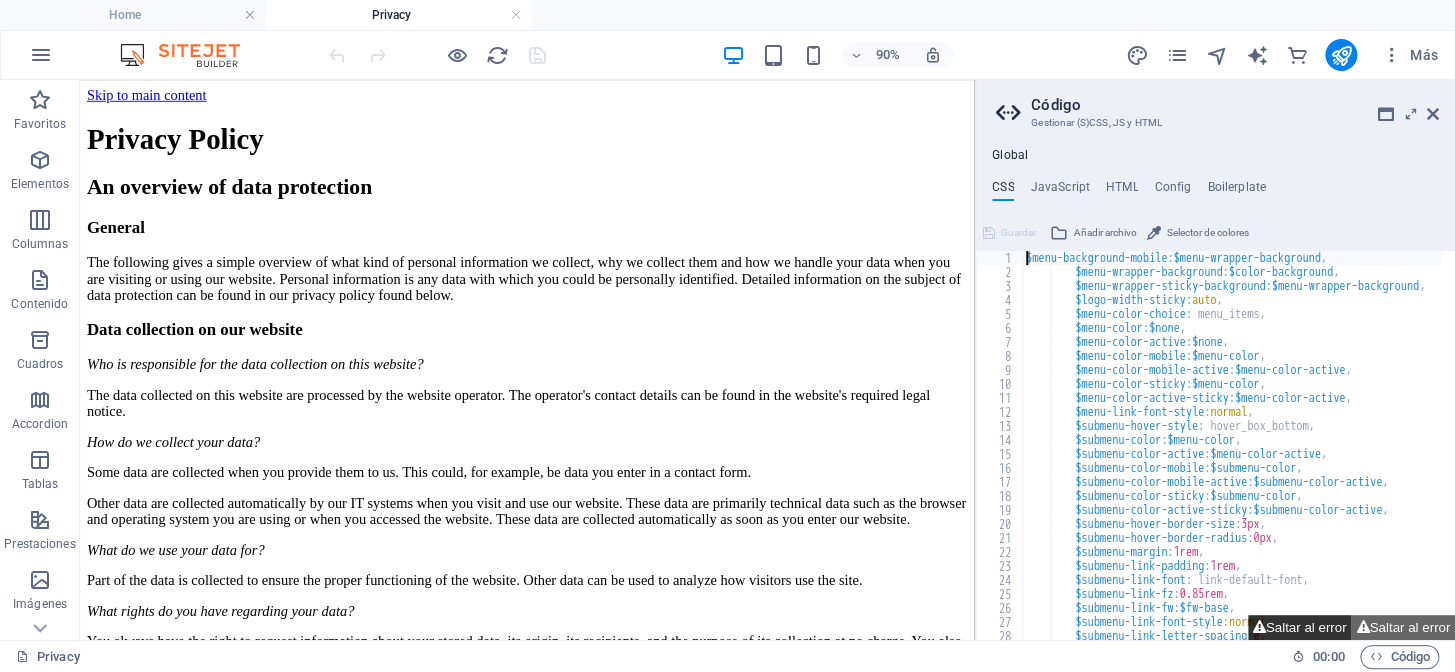 click on "Saltar al error" at bounding box center [1300, 627] 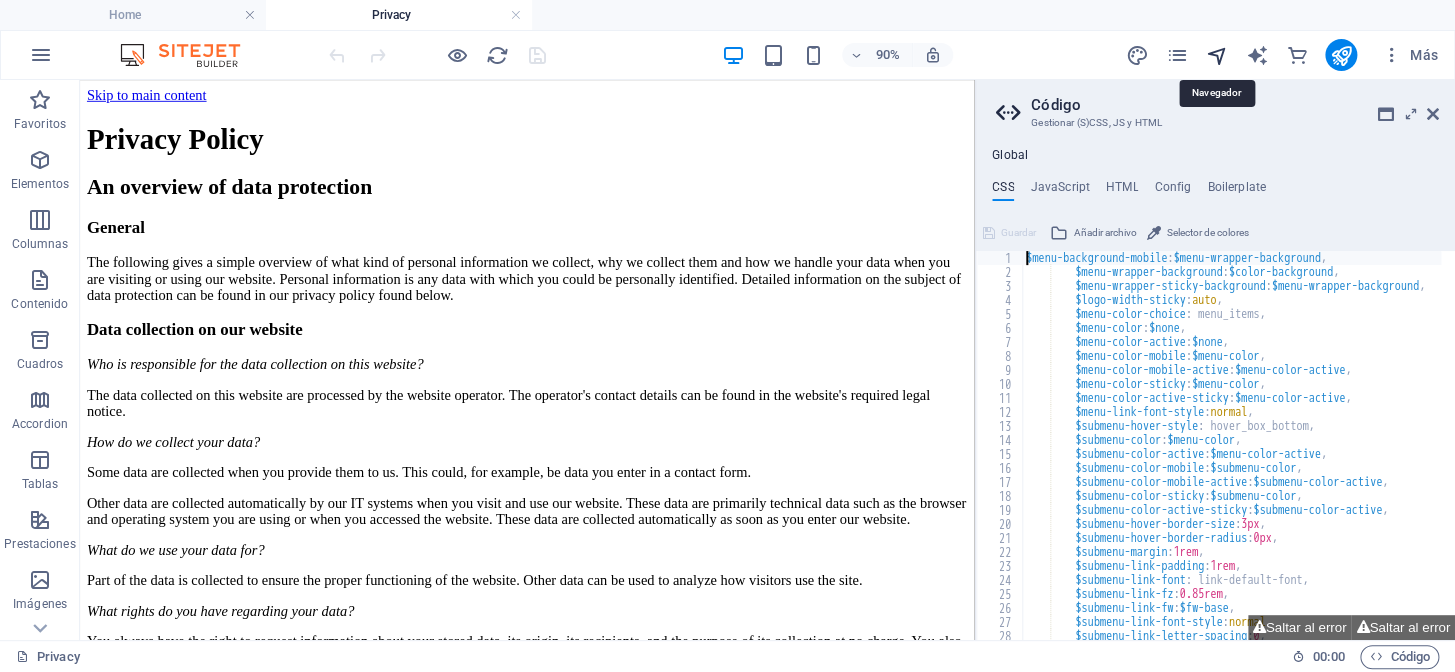click at bounding box center (1217, 55) 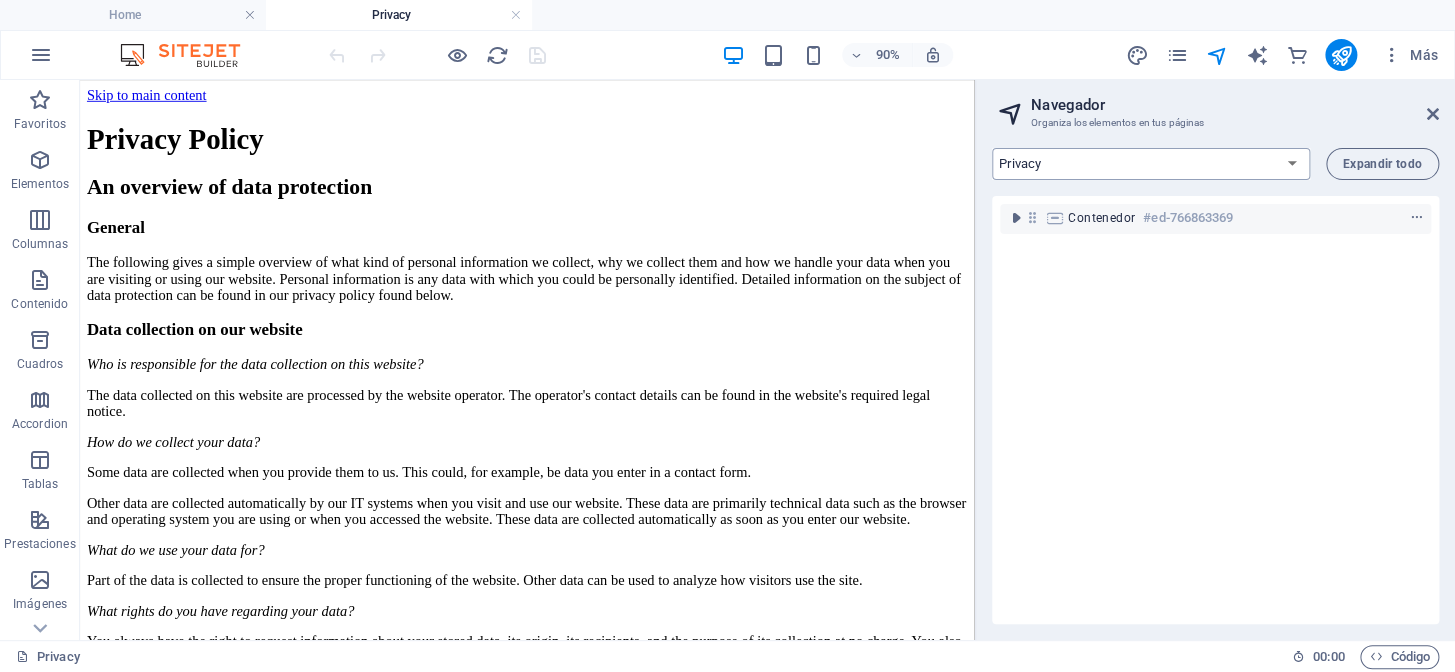 click on "Home  Nueva página  Subpage  Privacy  New Collection: Single Page Layout  Real Estate: Single Page Layout  Blog: Single Page Layout" at bounding box center [1151, 164] 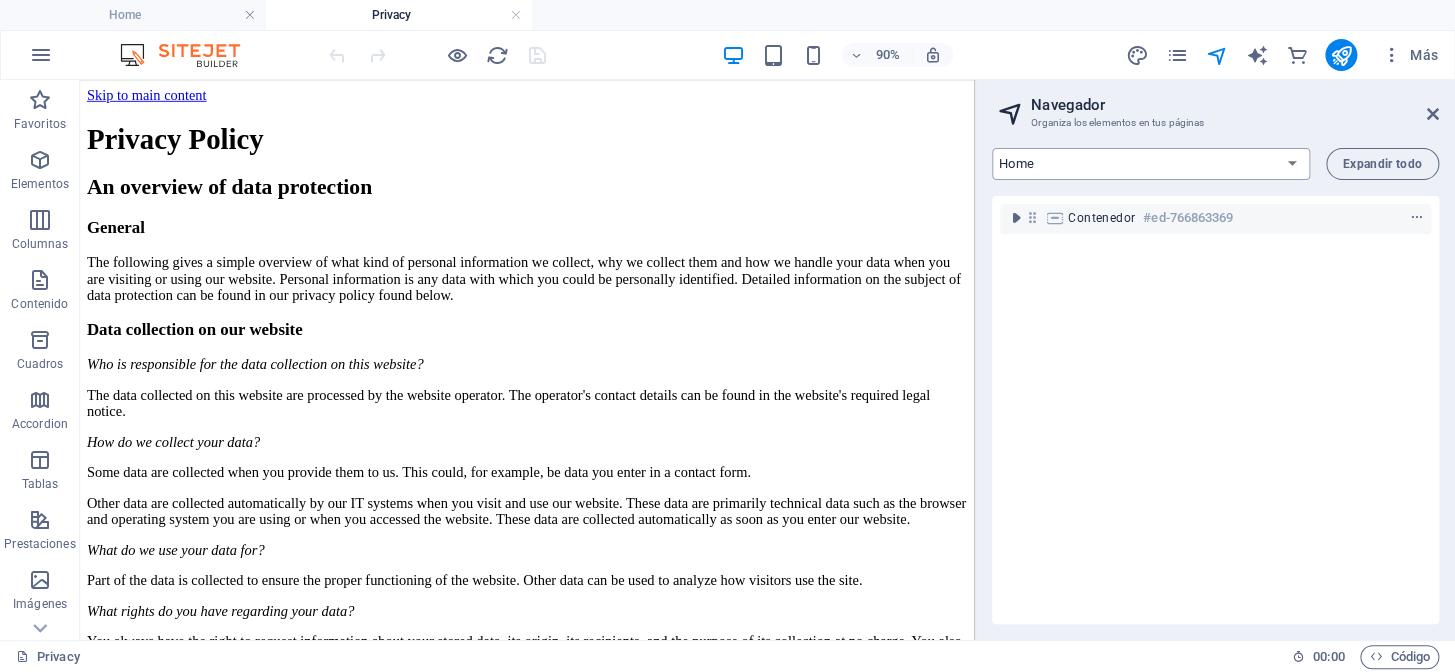 click on "Home  Nueva página  Subpage  Privacy  New Collection: Single Page Layout  Real Estate: Single Page Layout  Blog: Single Page Layout" at bounding box center (1151, 164) 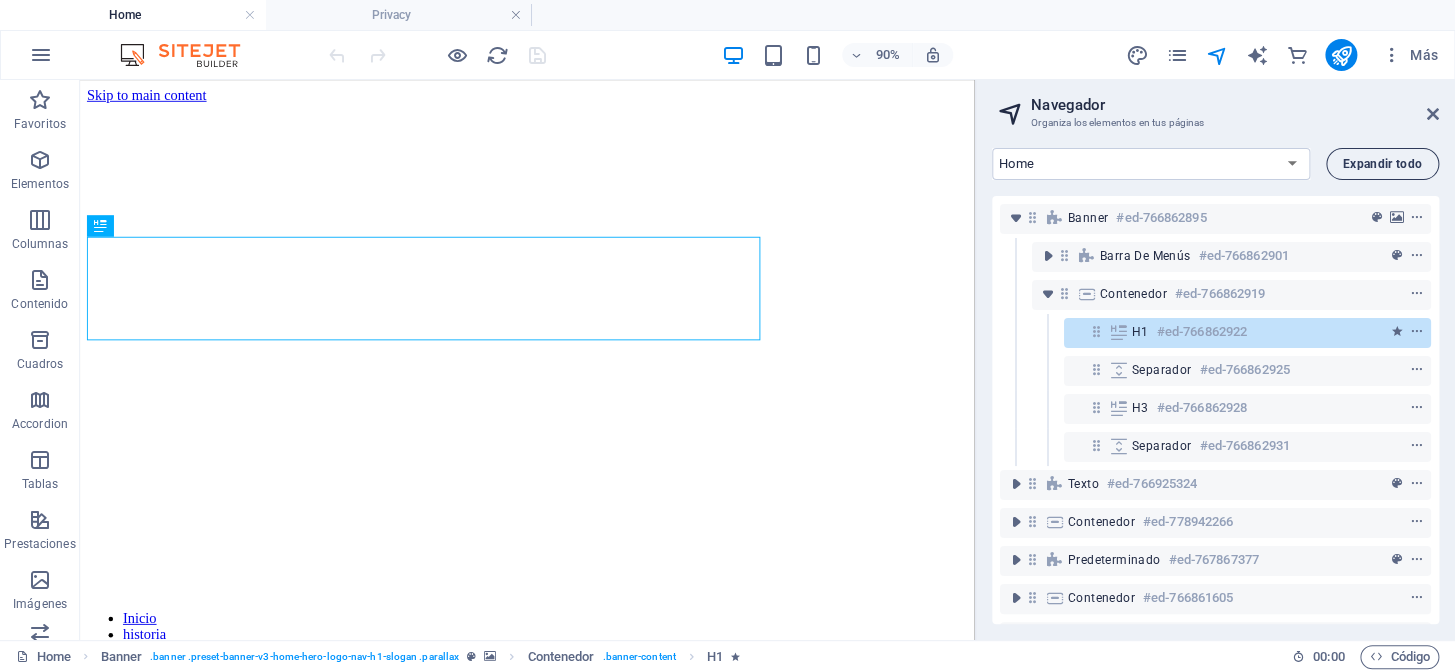 click on "Expandir todo" at bounding box center (1382, 164) 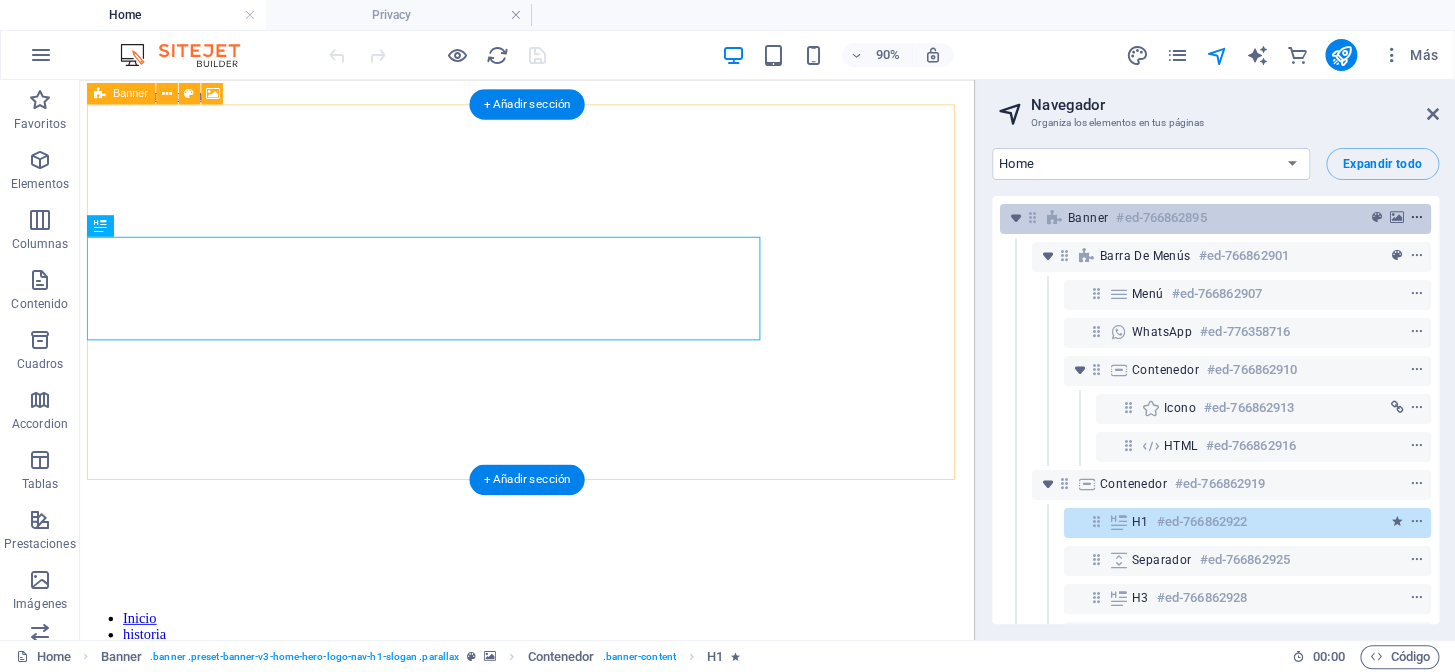 click at bounding box center (1417, 218) 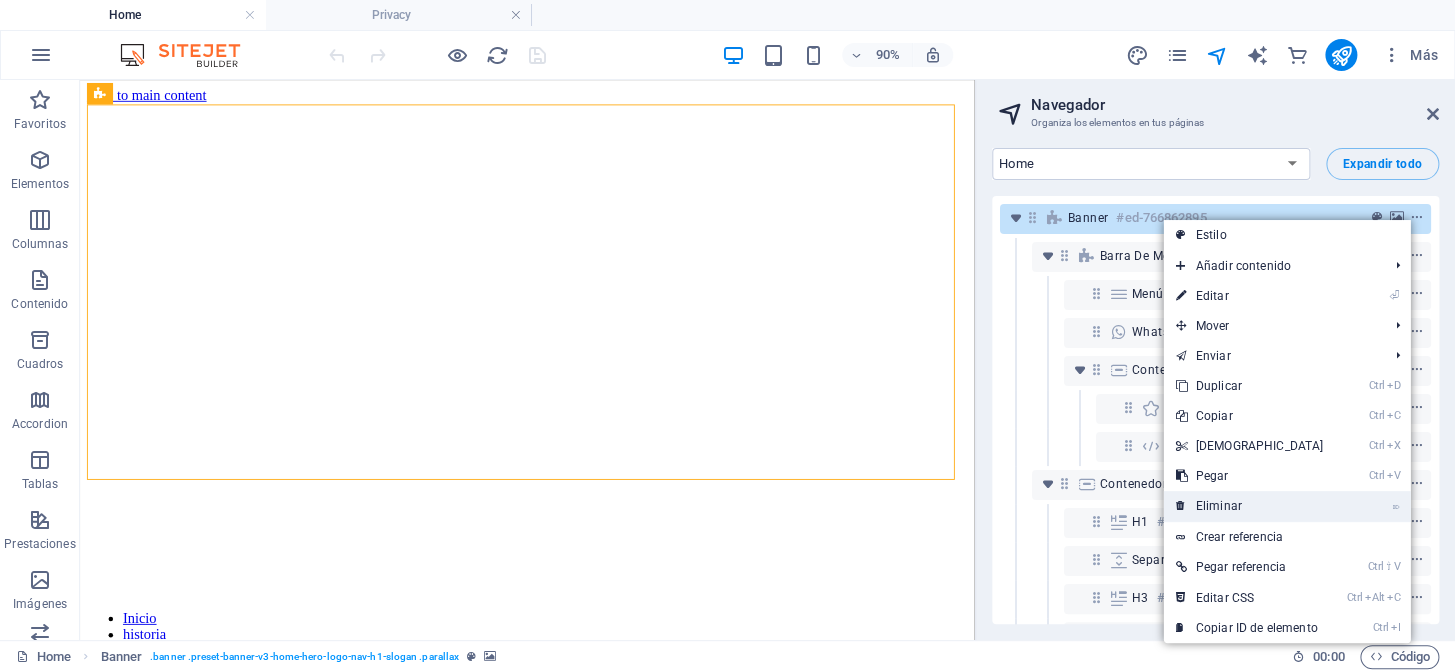 click on "⌦  Eliminar" at bounding box center (1249, 506) 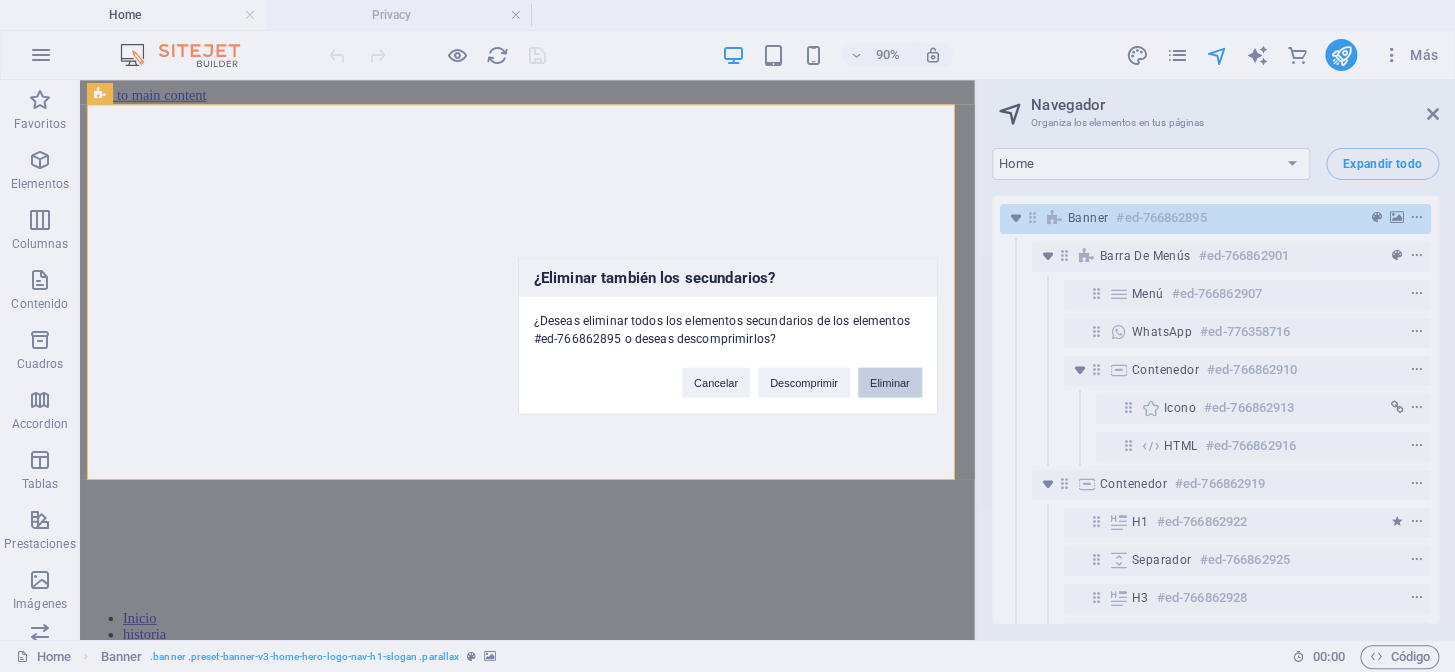 click on "Eliminar" at bounding box center (890, 383) 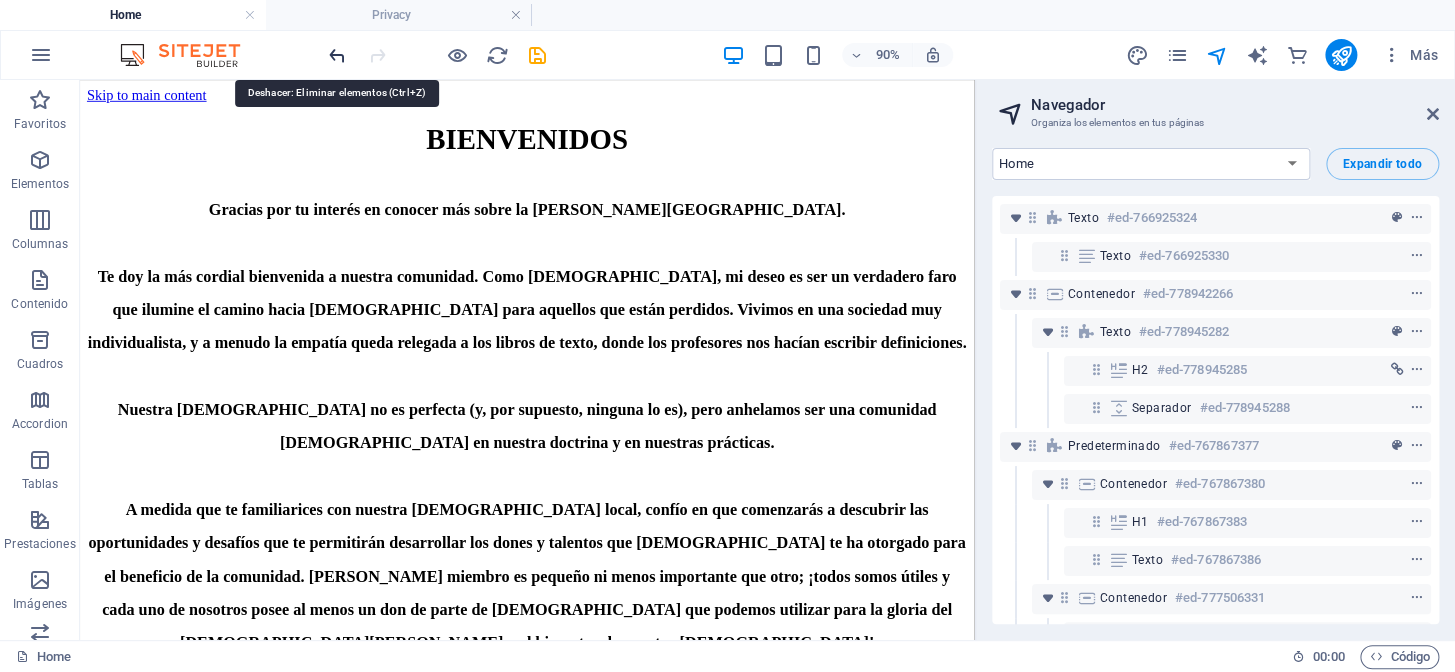 click at bounding box center (337, 55) 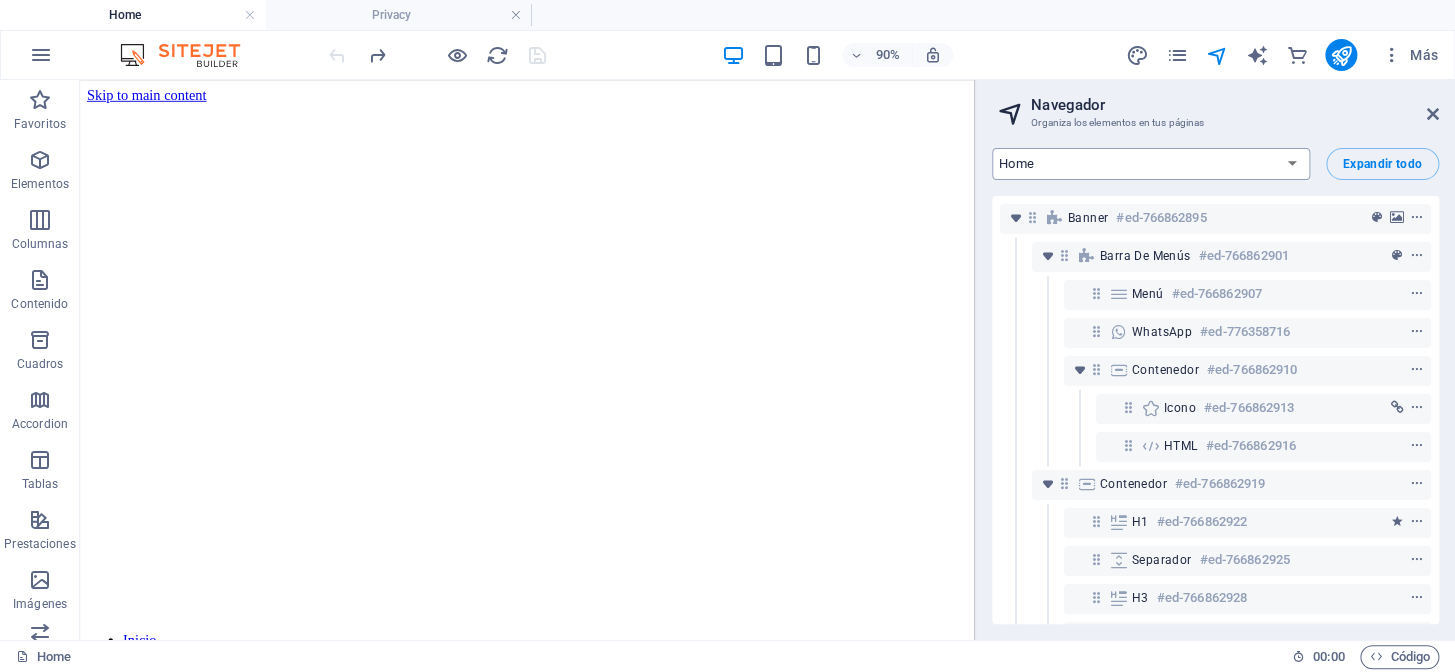 click on "Home  Nueva página  Subpage  Privacy  New Collection: Single Page Layout  Real Estate: Single Page Layout  Blog: Single Page Layout" at bounding box center [1151, 164] 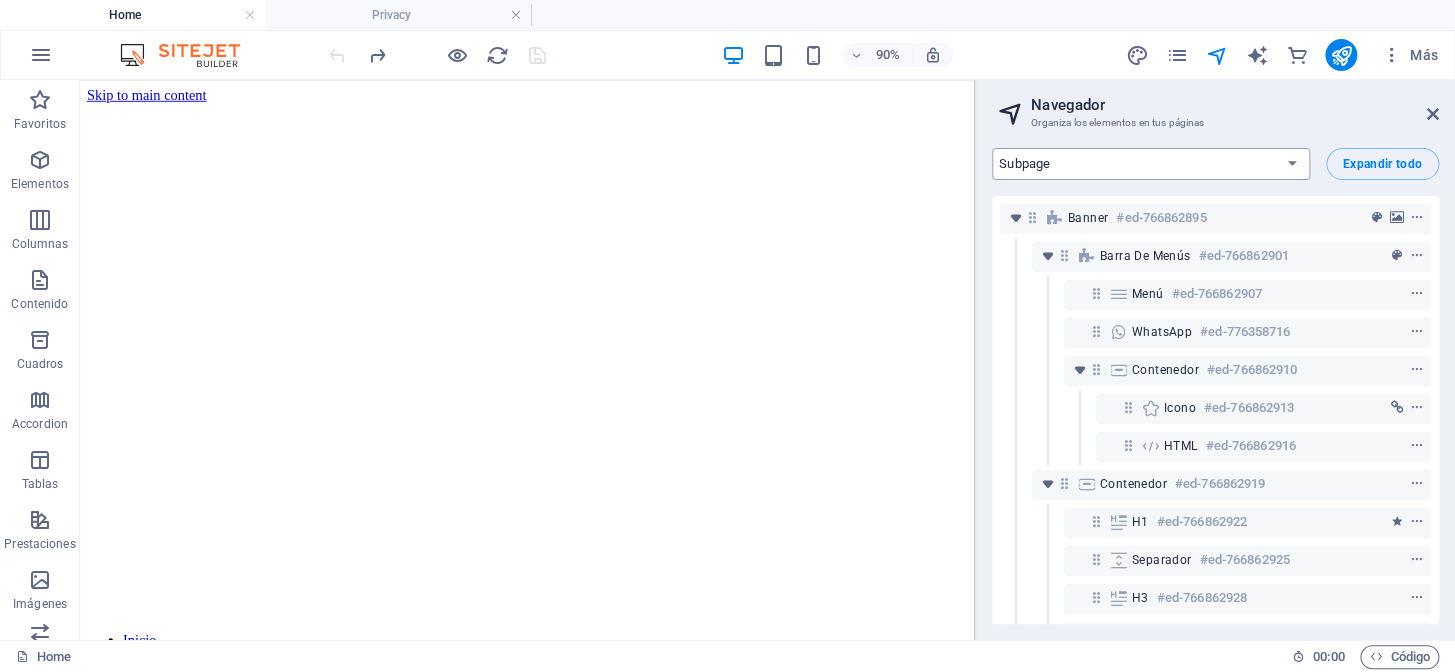 click on "Home  Nueva página  Subpage  Privacy  New Collection: Single Page Layout  Real Estate: Single Page Layout  Blog: Single Page Layout" at bounding box center (1151, 164) 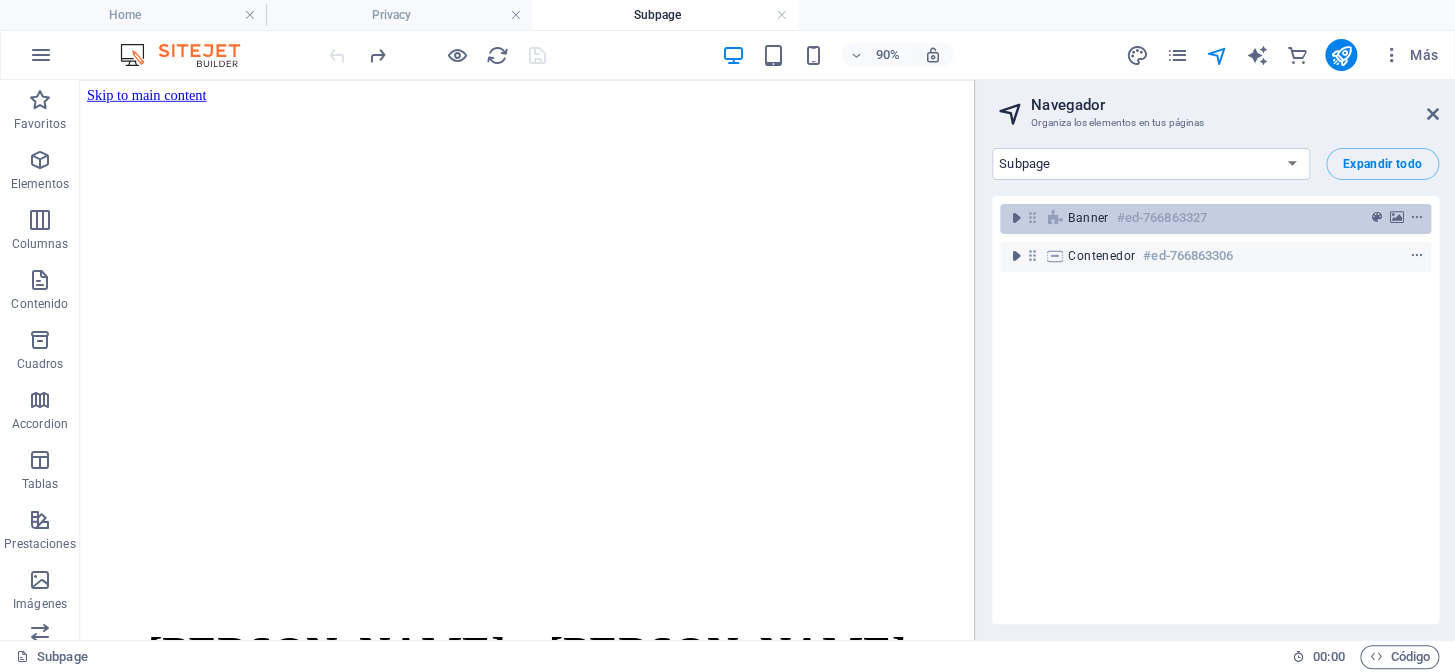 scroll, scrollTop: 0, scrollLeft: 0, axis: both 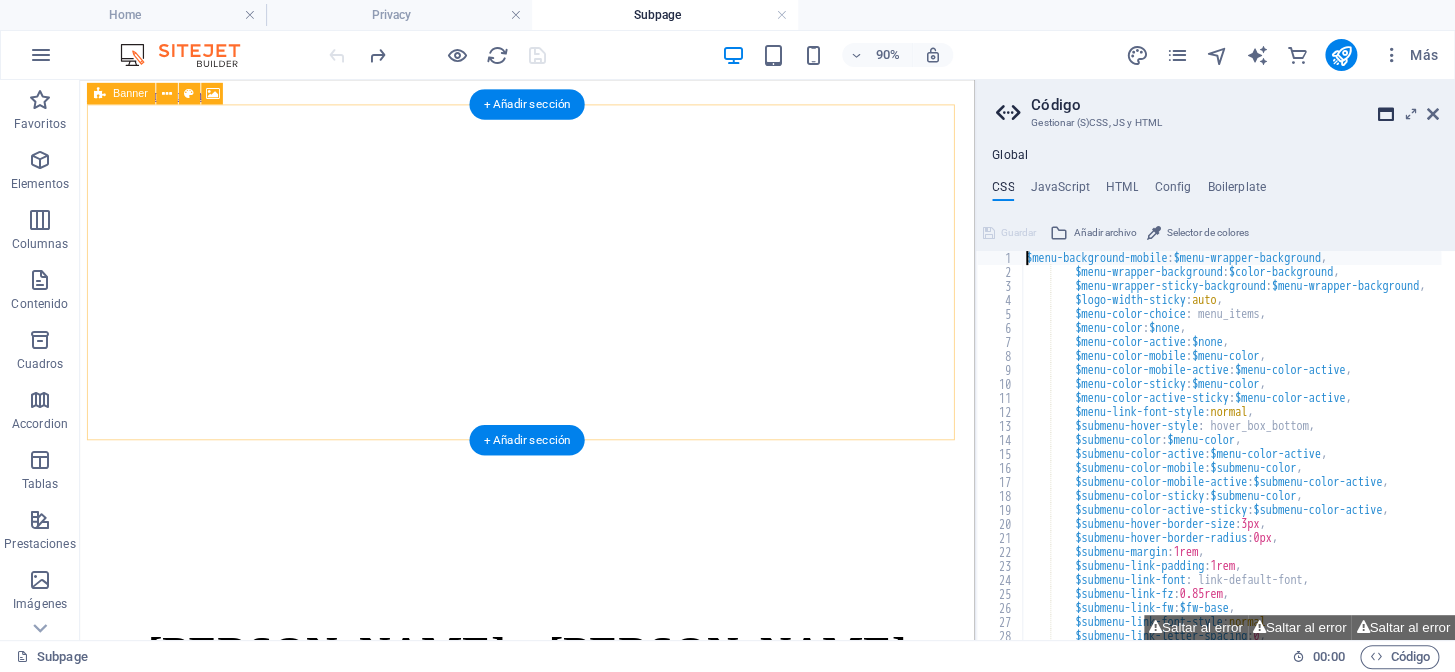click at bounding box center (1386, 114) 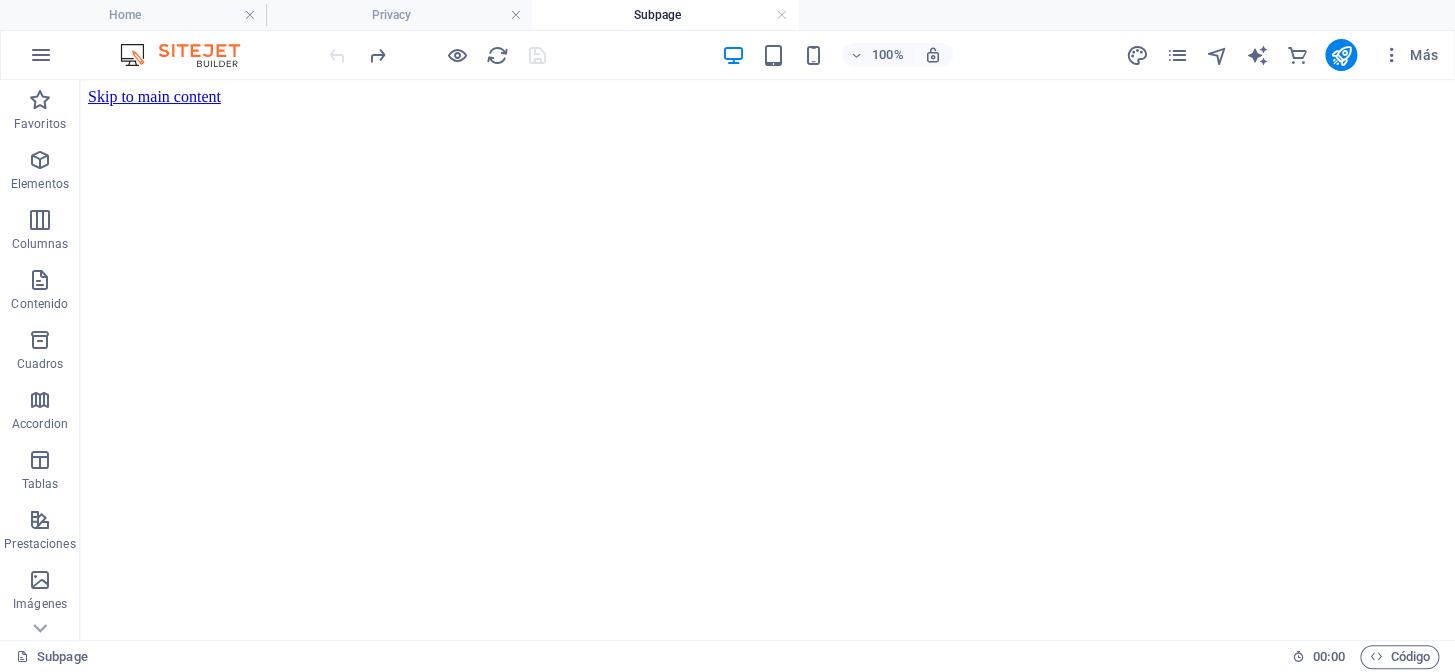 click on "Skip to main content
Philip y Wendy Rogers E n junio de 1994, Philip y Wendy Rogers llegaron a Chile como misioneros enviados por la iglesia Temple Baptist Church de Gulfport, Mississippi, EE. UU. (La iglesia Temple fue constituida en octubre de 1973 bajo la autoridad de la iglesia Hickory Springs Missionary Baptist Church en Poplarville, Mississippi; esta última fue establecida en 1889, entre otros datos). En octubre de 1994, los Rogers iniciaron estudios bíblicos en su hogar, ubicado en el Pasaje Huingán, en La Florida. En octubre de 1995, se arrendó una casa en Avenida Santa Inés para los cultos de la nueva misión. En marzo de 2007, la iglesia logró comprar a la Municipalidad de La Florida, con la generosa ayuda de iglesias y hermanos en los Estados Unidos, especialmente la iglesia Liberty Baptist Church en Waynesboro, Mississippi, la propiedad ubicada en San Marcelino 3356. Esta propiedad ya había sido entregada en comodato a nuestra iglesia por el alcalde Pablo Zalaquett en 2004." at bounding box center (767, 959) 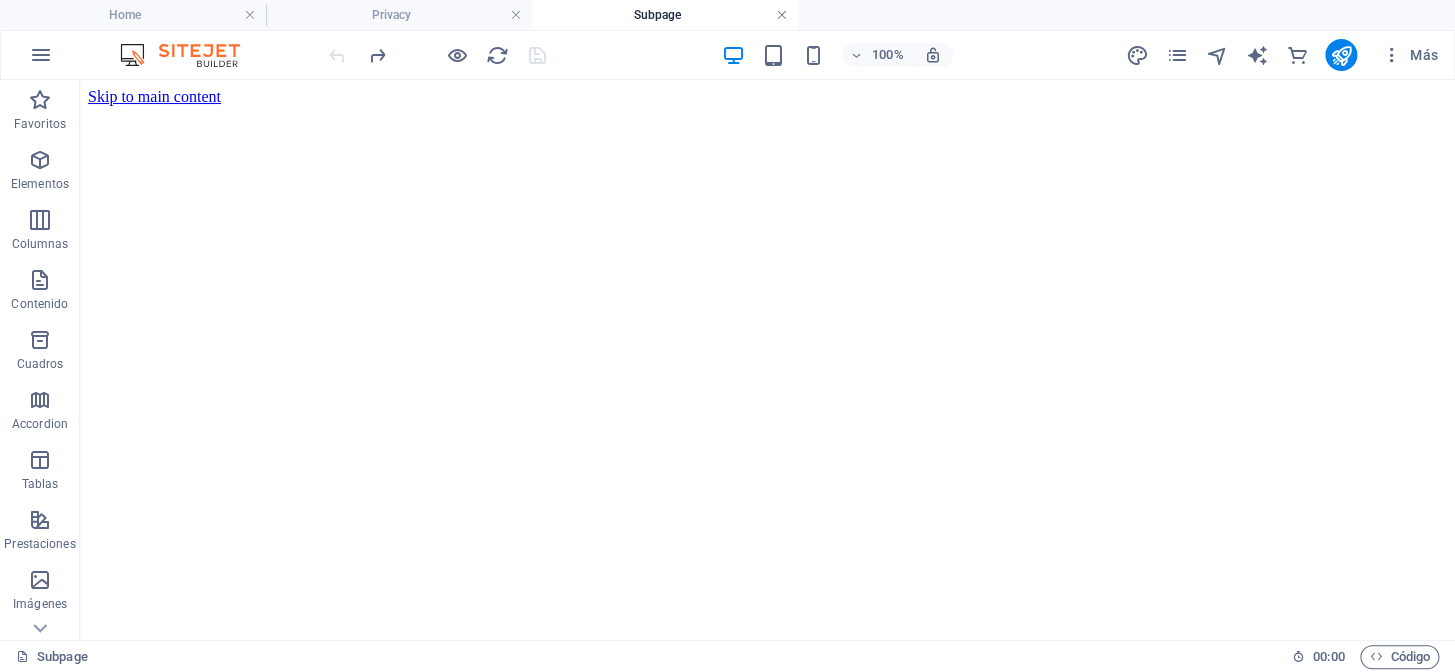 click at bounding box center [782, 15] 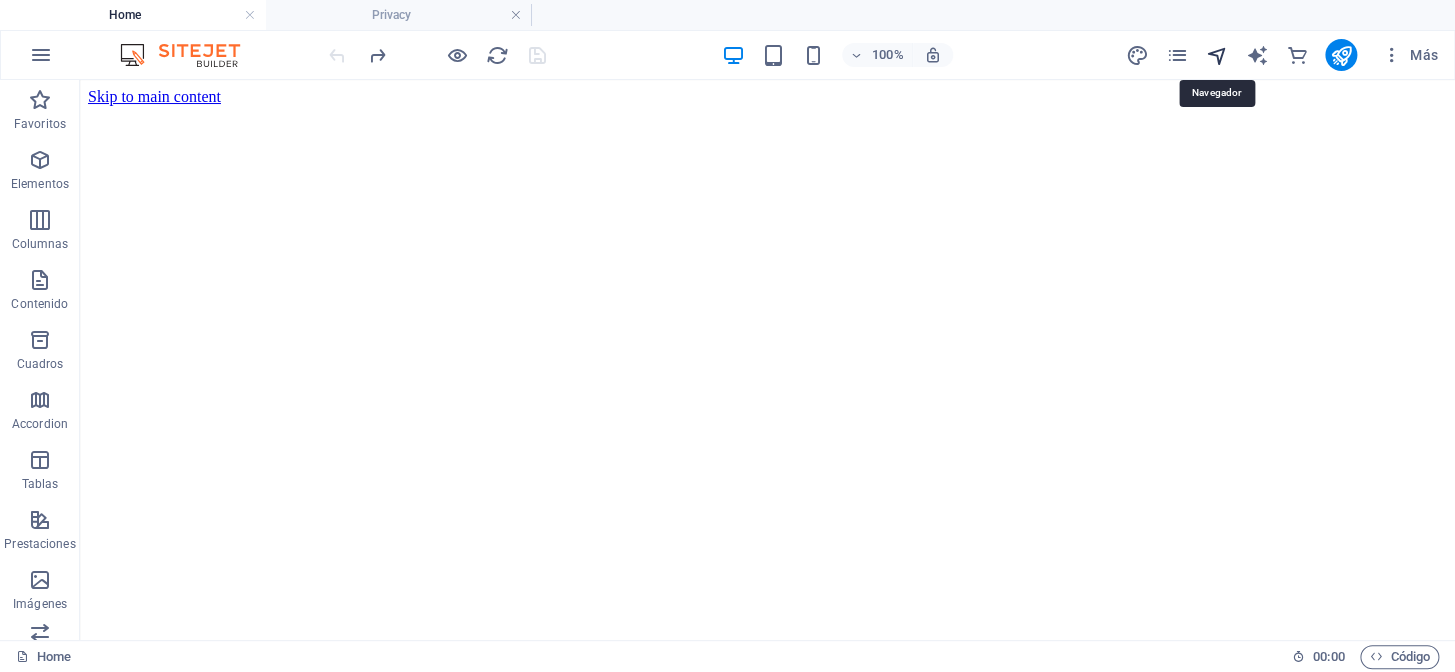 click at bounding box center [1217, 55] 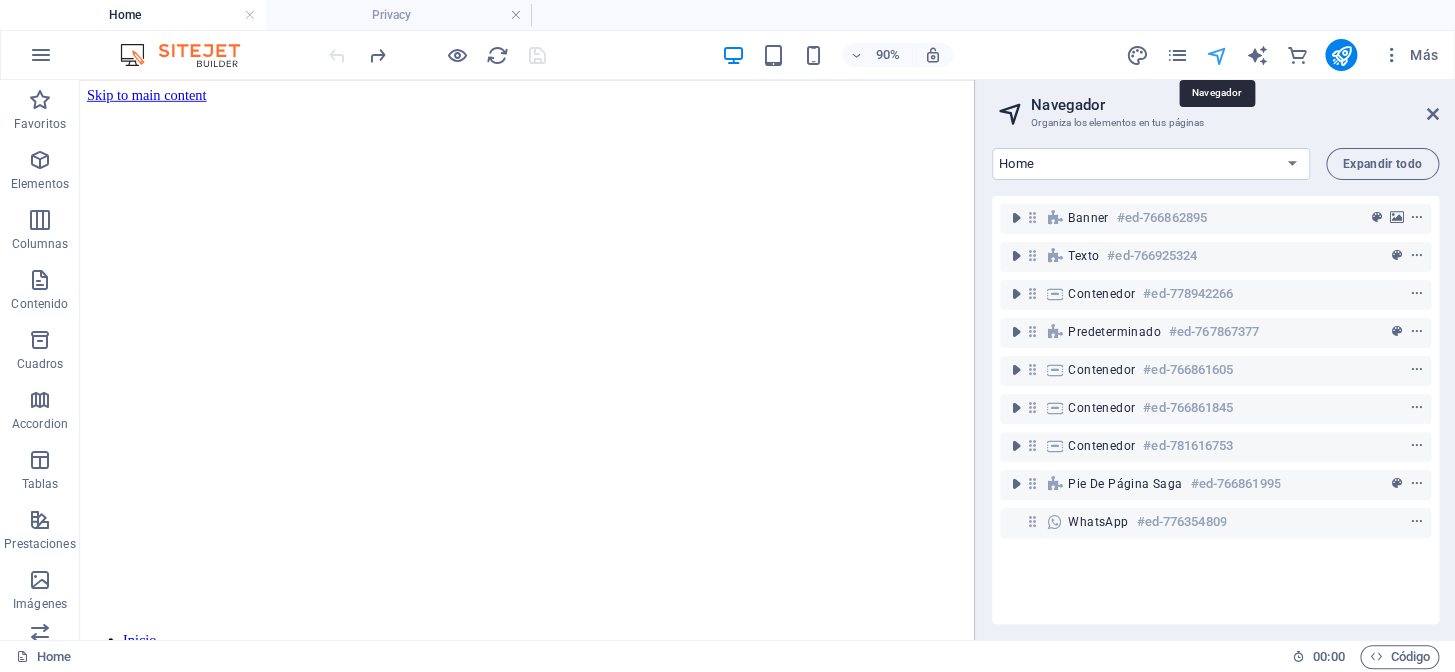 click at bounding box center (1217, 55) 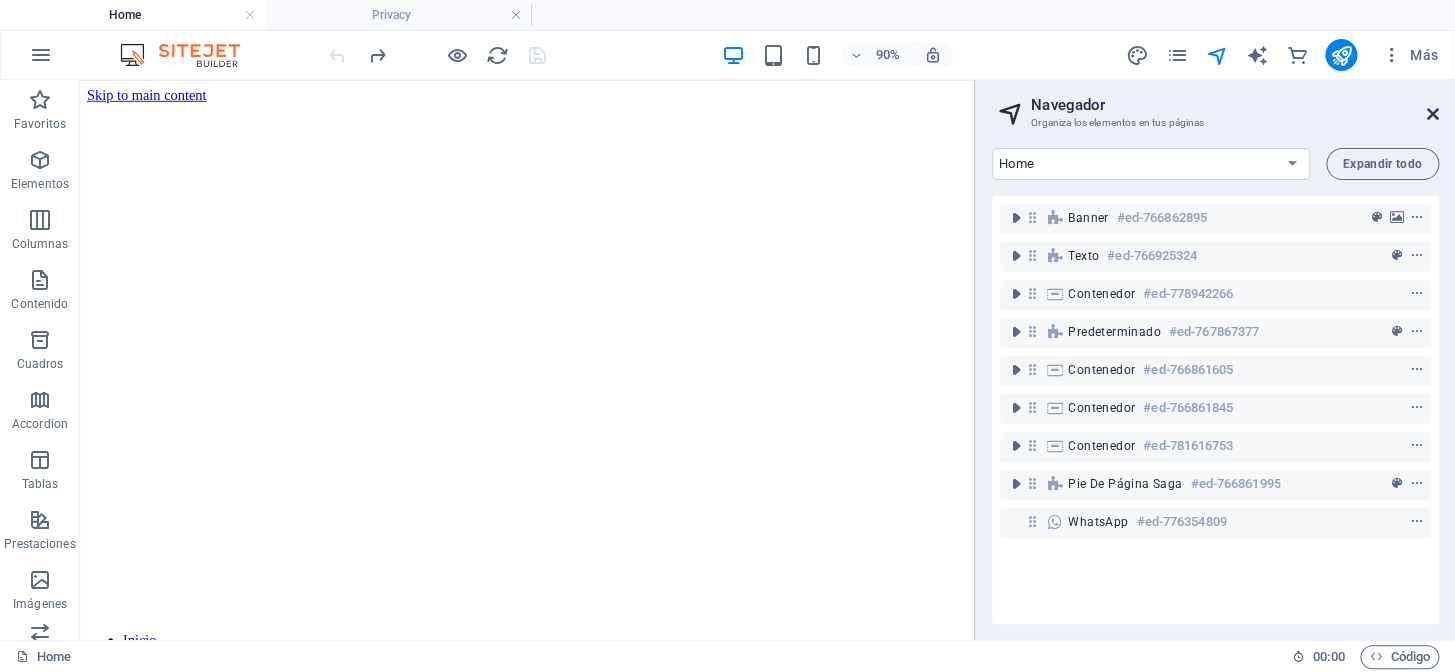 click at bounding box center [1433, 114] 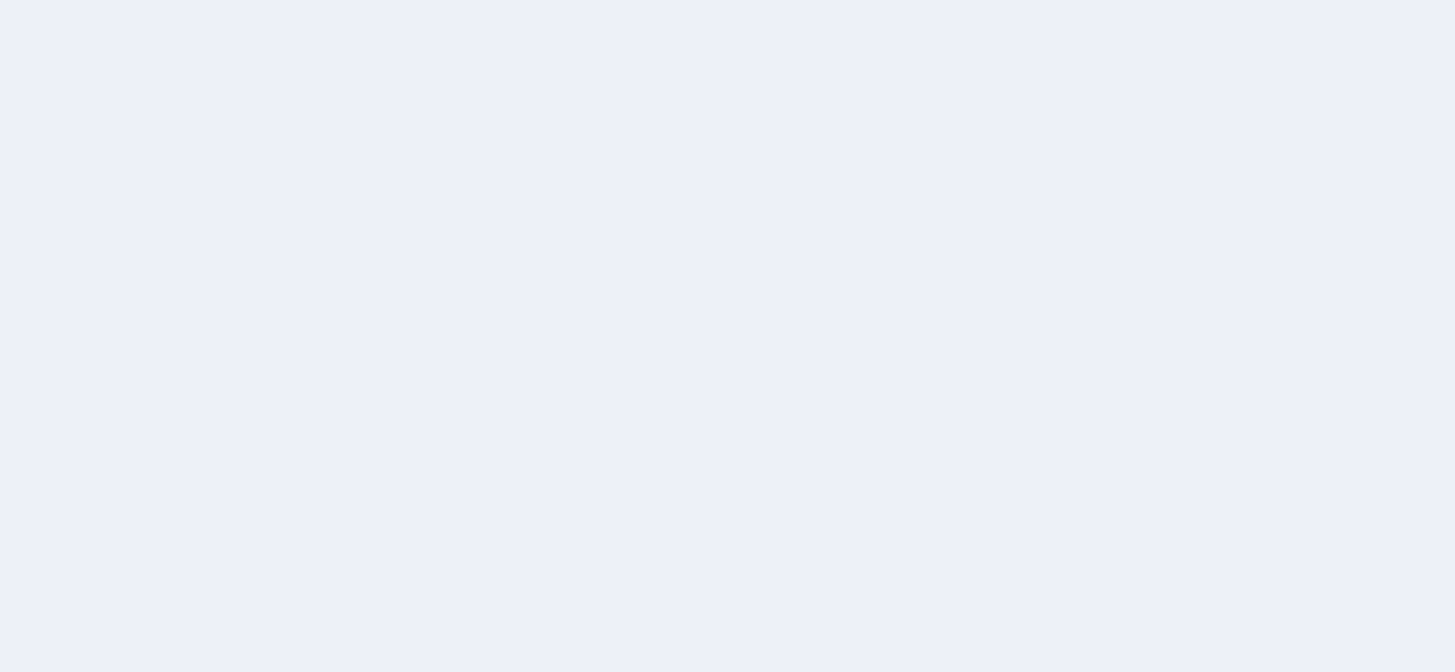 scroll, scrollTop: 0, scrollLeft: 0, axis: both 